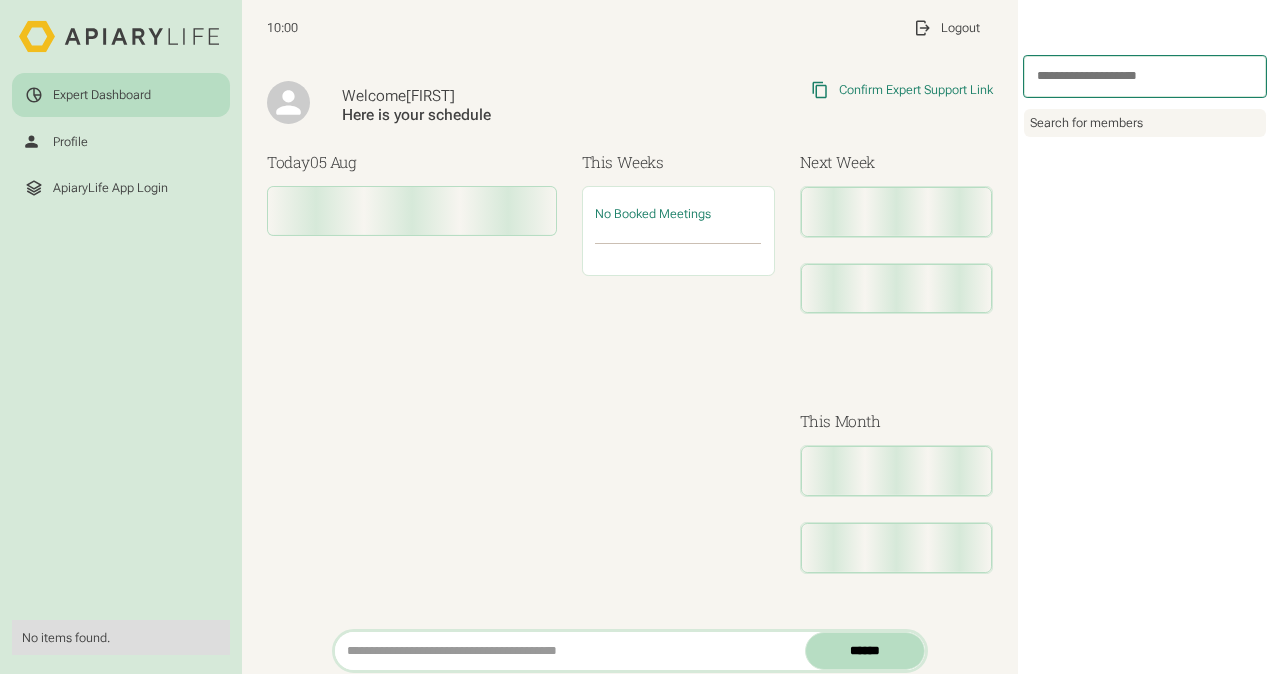 scroll, scrollTop: 0, scrollLeft: 0, axis: both 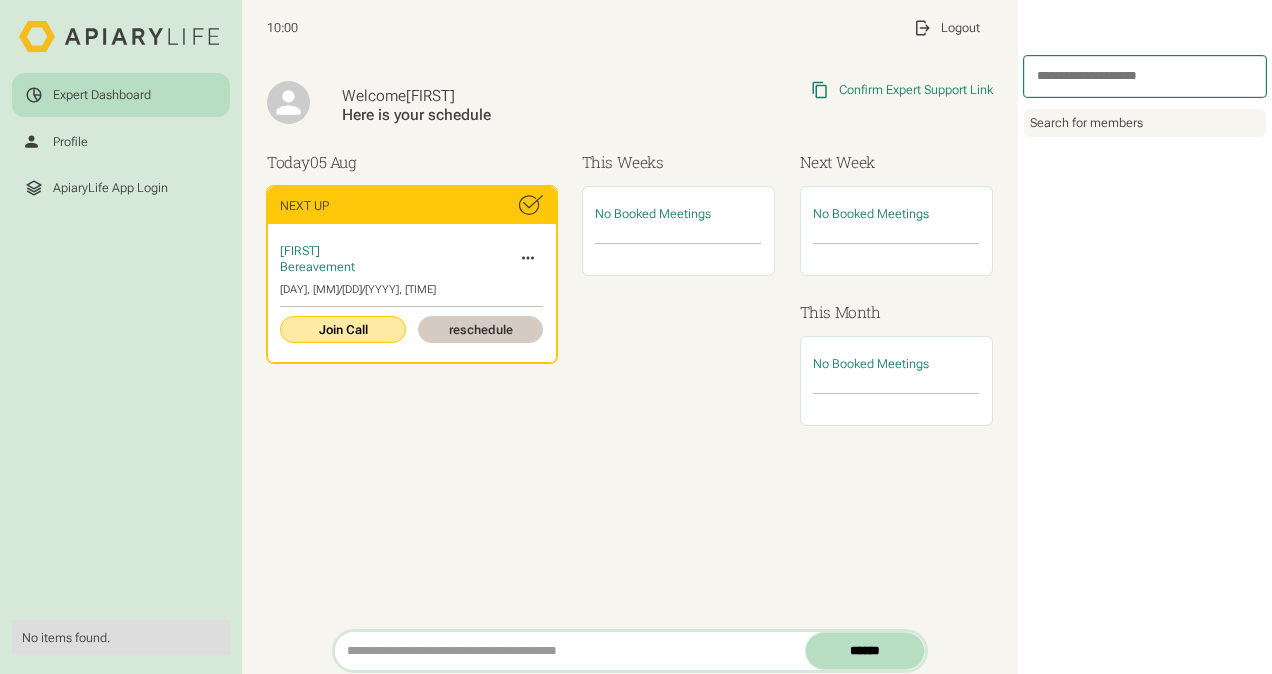 click on "Join Call" at bounding box center [342, 329] 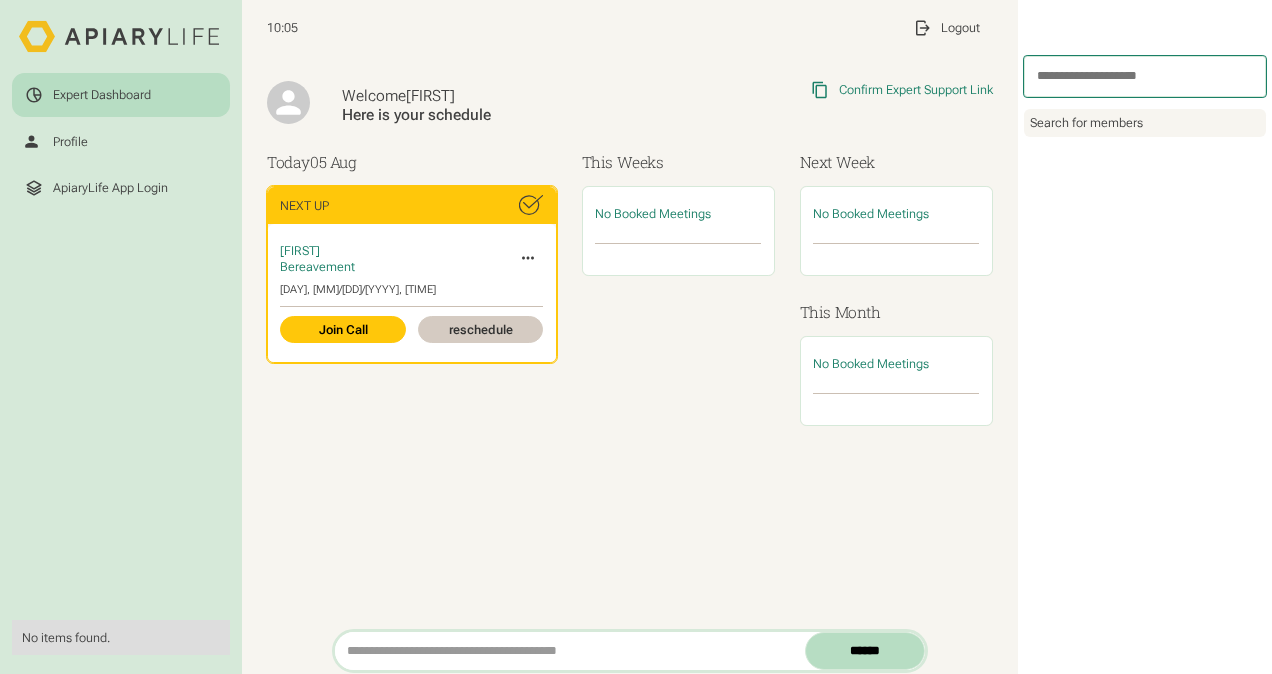 click 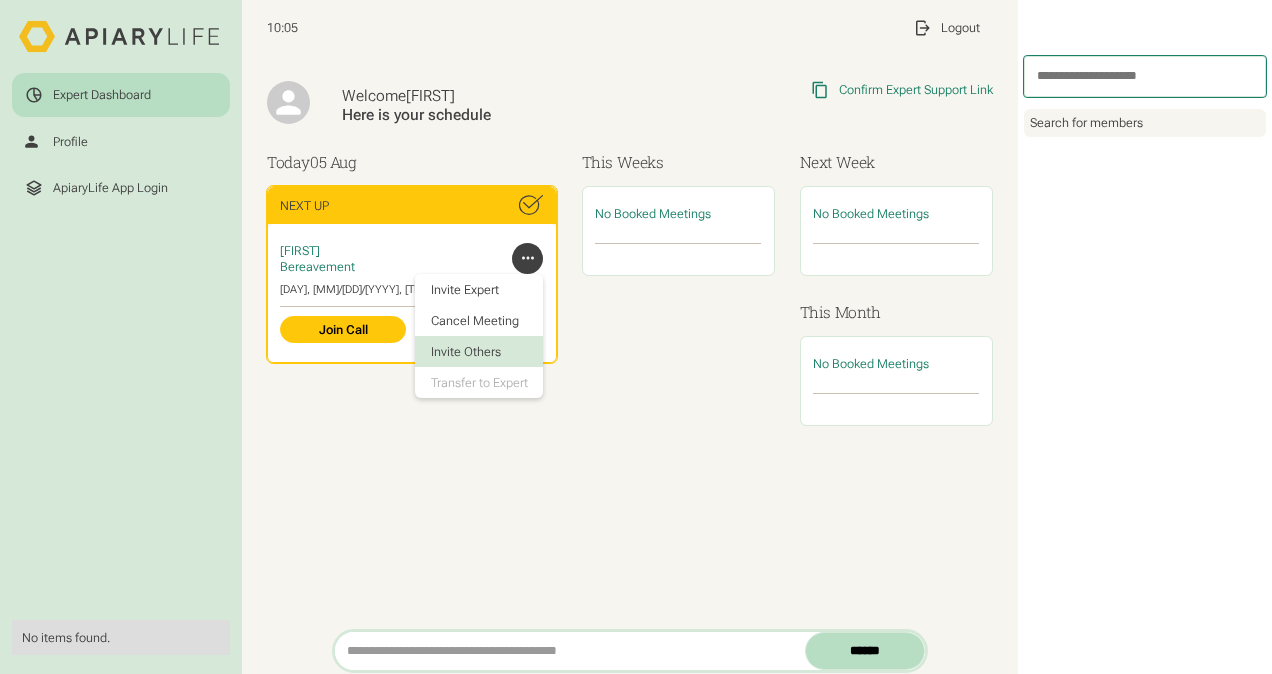 click on "Invite Others" at bounding box center (479, 351) 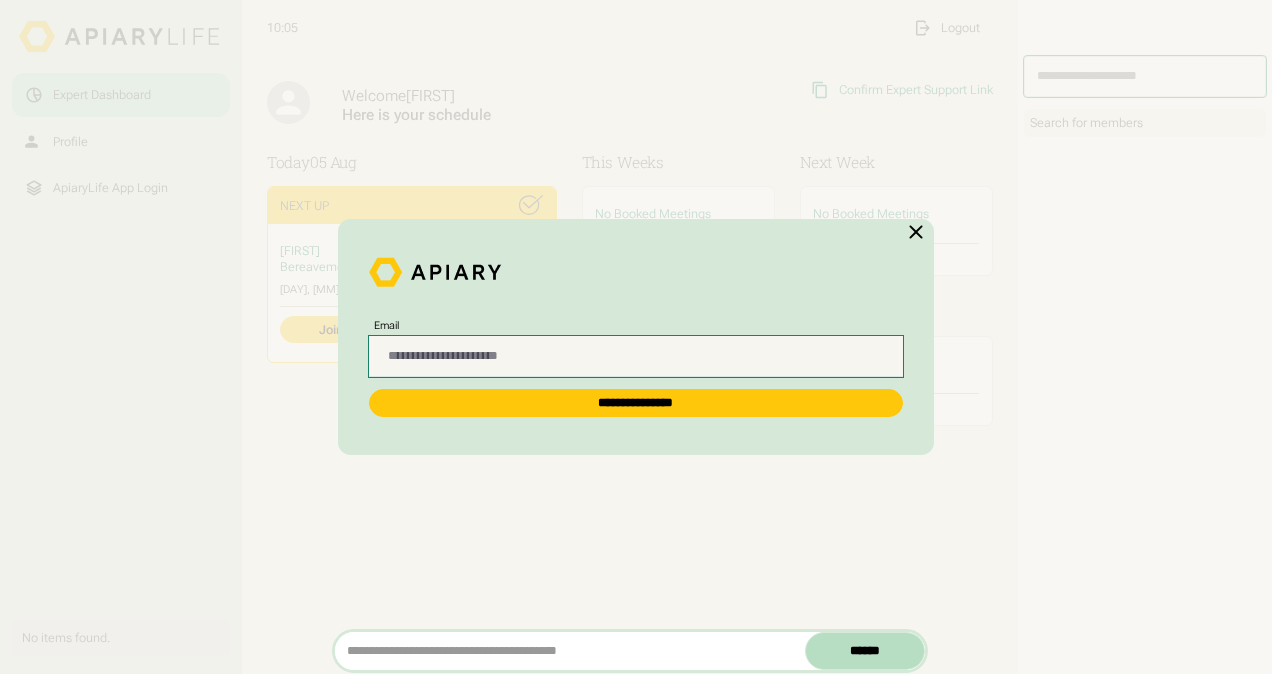 click on "Email" at bounding box center [636, 356] 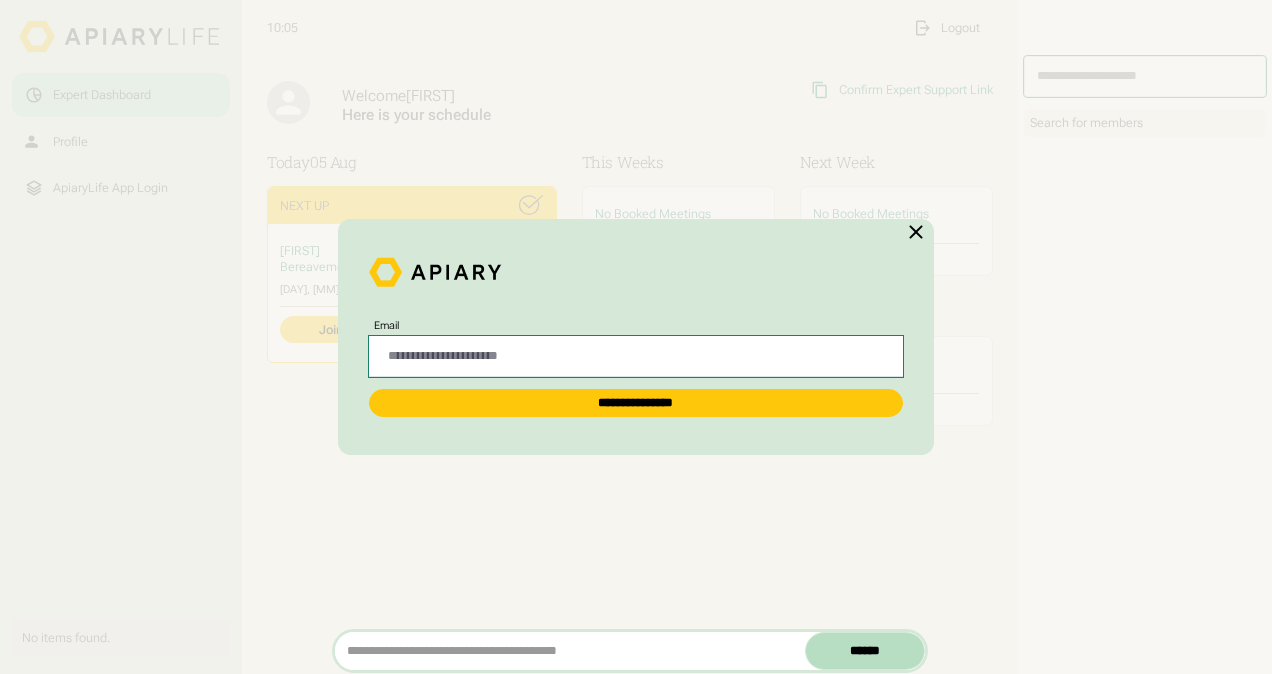 paste on "**********" 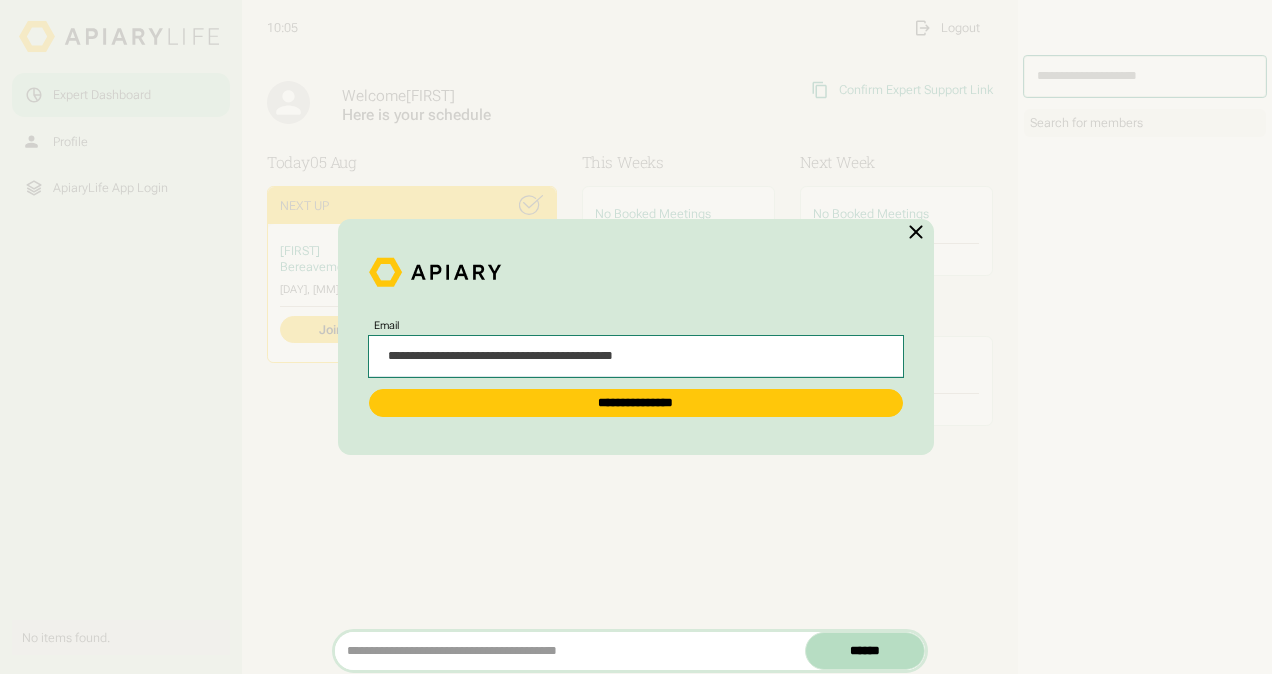 drag, startPoint x: 449, startPoint y: 354, endPoint x: 256, endPoint y: 326, distance: 195.02051 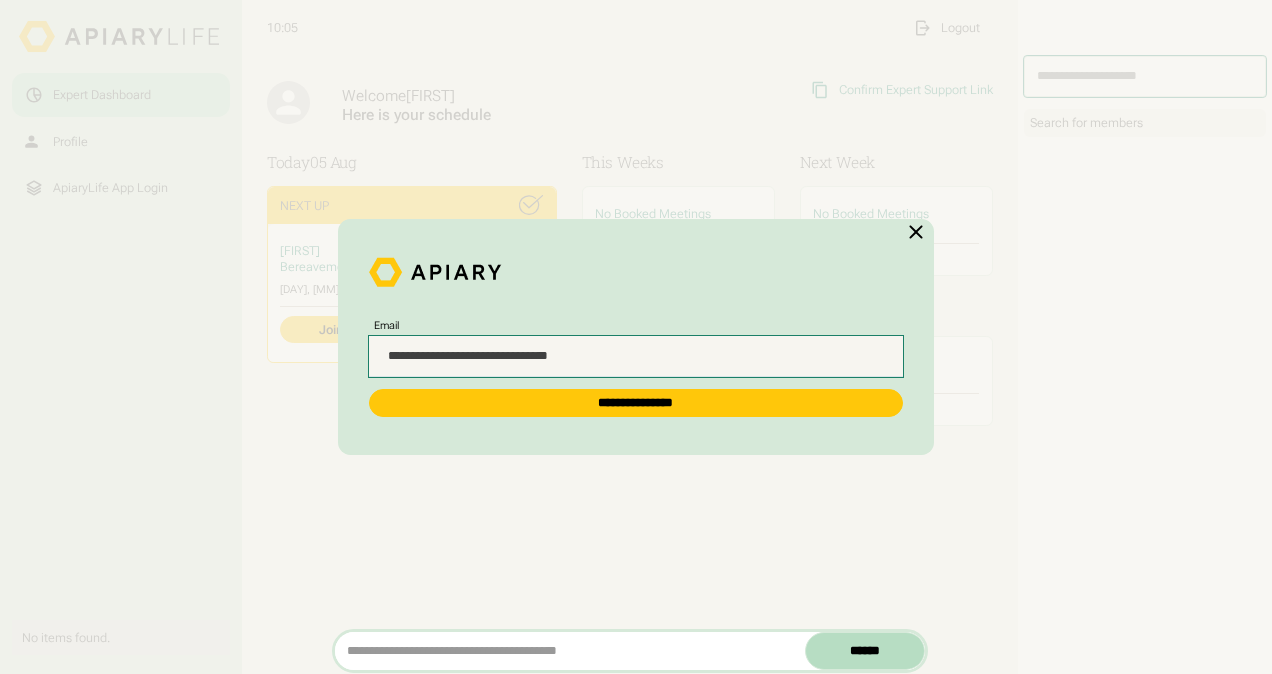 click on "**********" at bounding box center [636, 356] 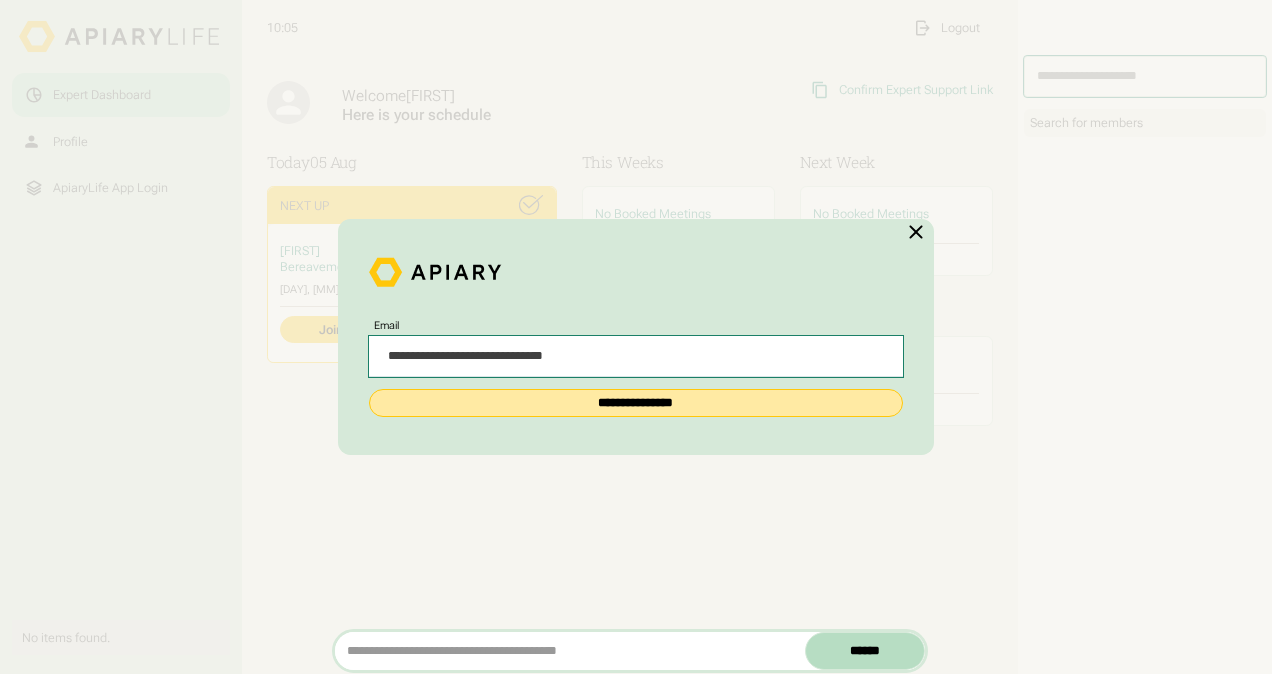 type on "**********" 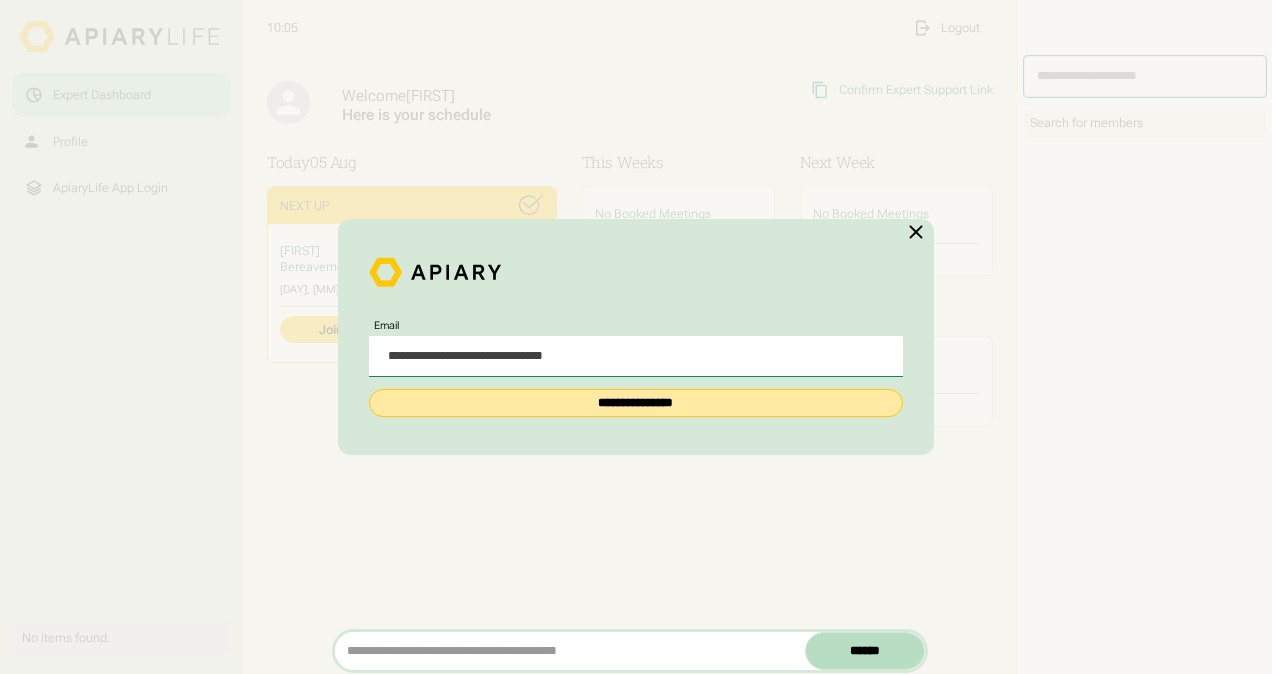click on "**********" at bounding box center [636, 403] 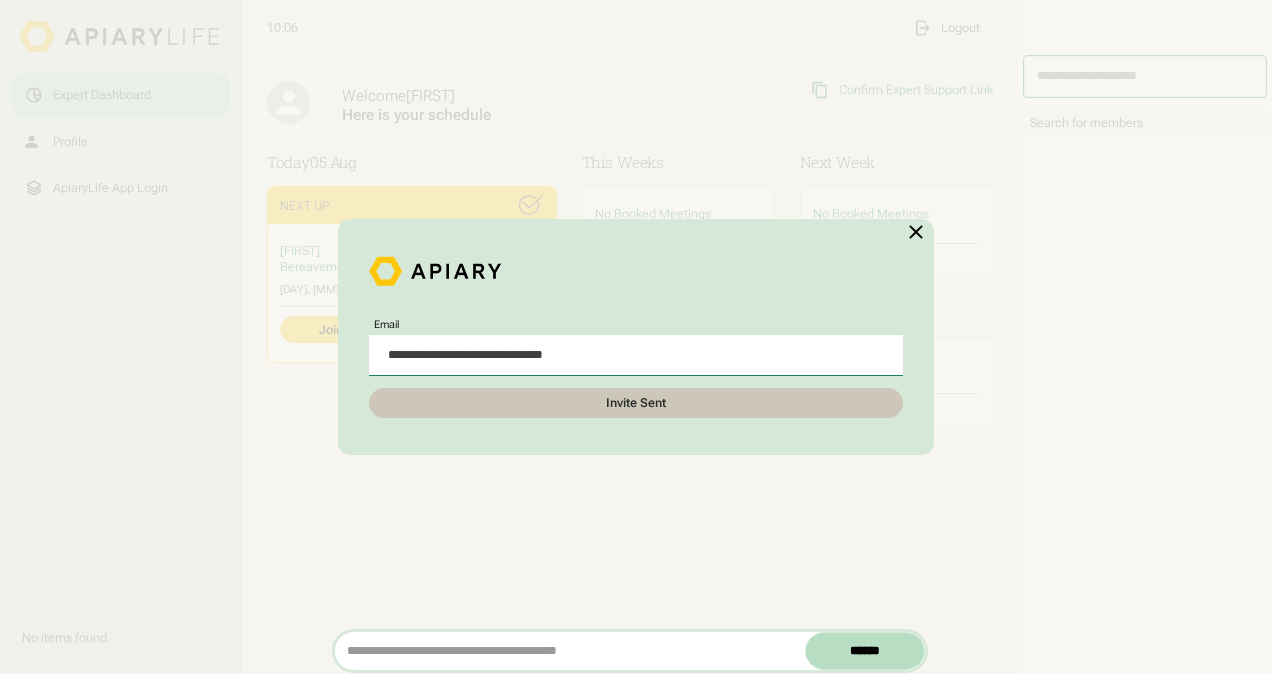 click at bounding box center [916, 232] 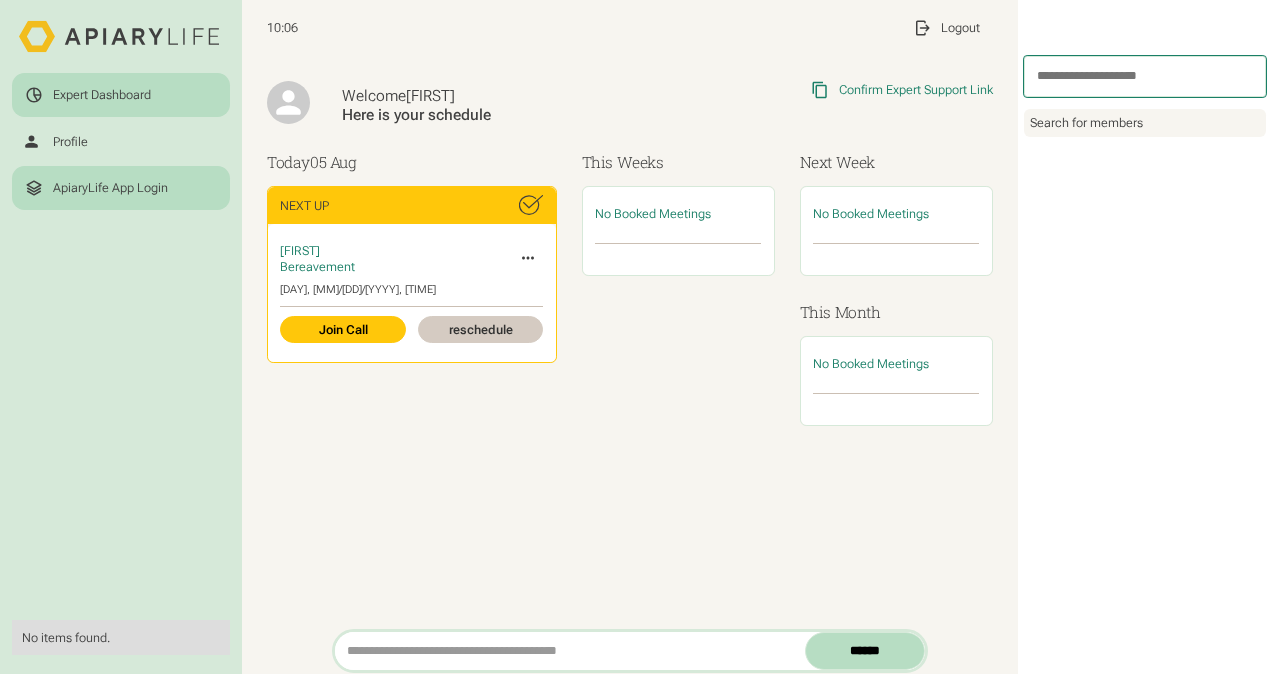 click on "ApiaryLife App Login" at bounding box center (110, 188) 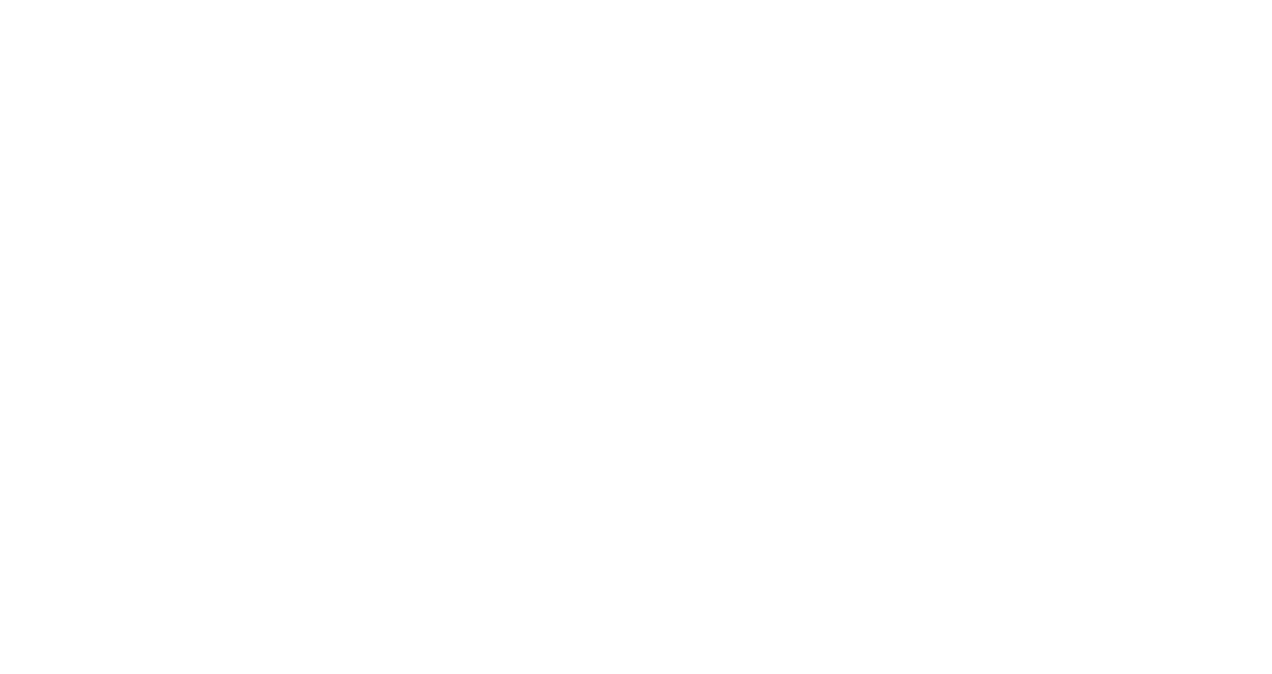 scroll, scrollTop: 0, scrollLeft: 0, axis: both 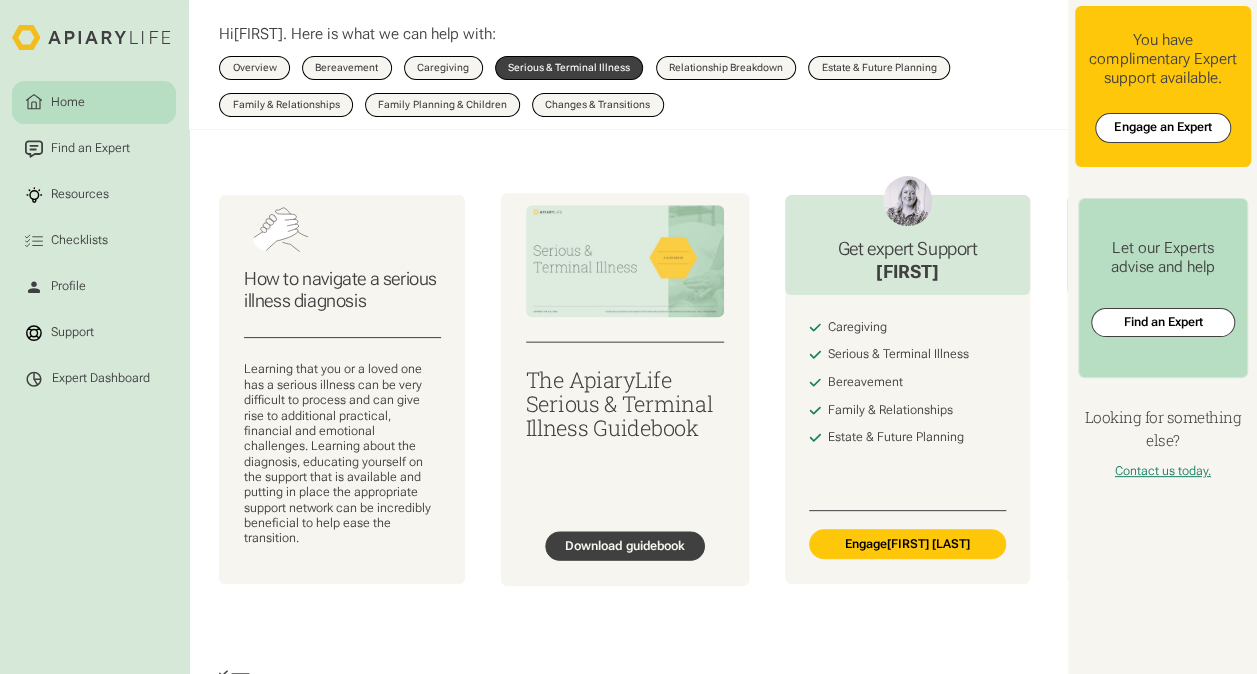 click on "Download guidebook" at bounding box center (625, 546) 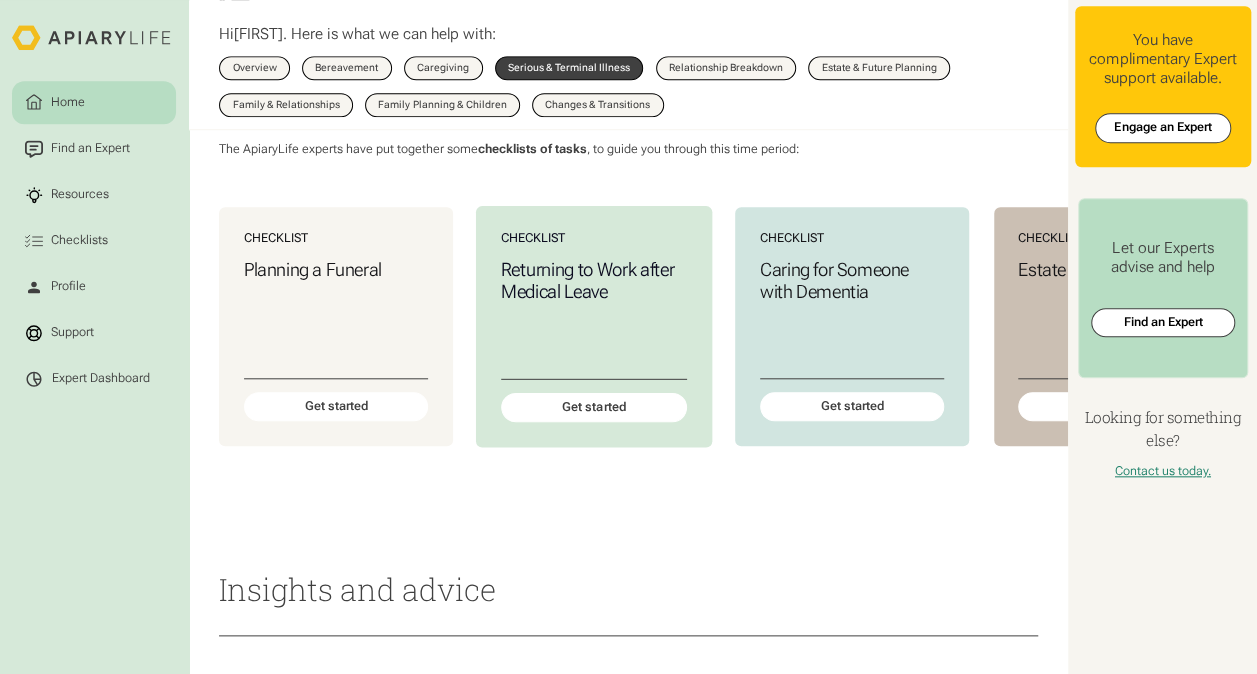 scroll, scrollTop: 800, scrollLeft: 0, axis: vertical 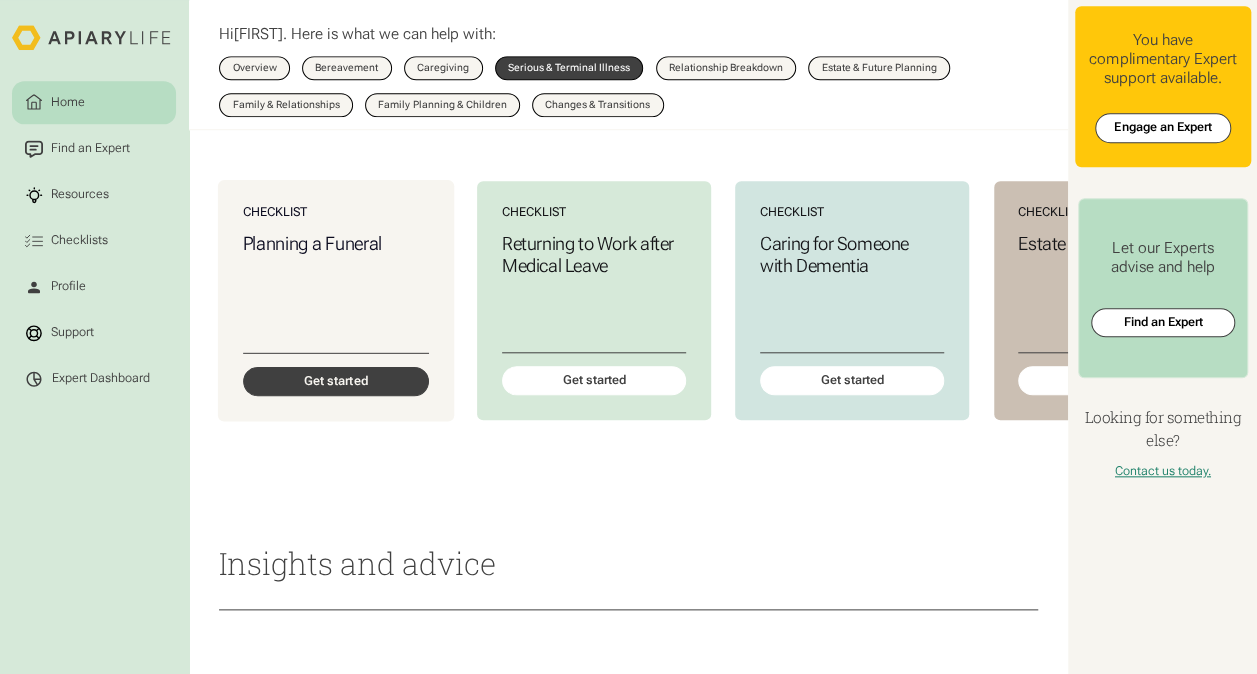 click on "Get started" at bounding box center (336, 381) 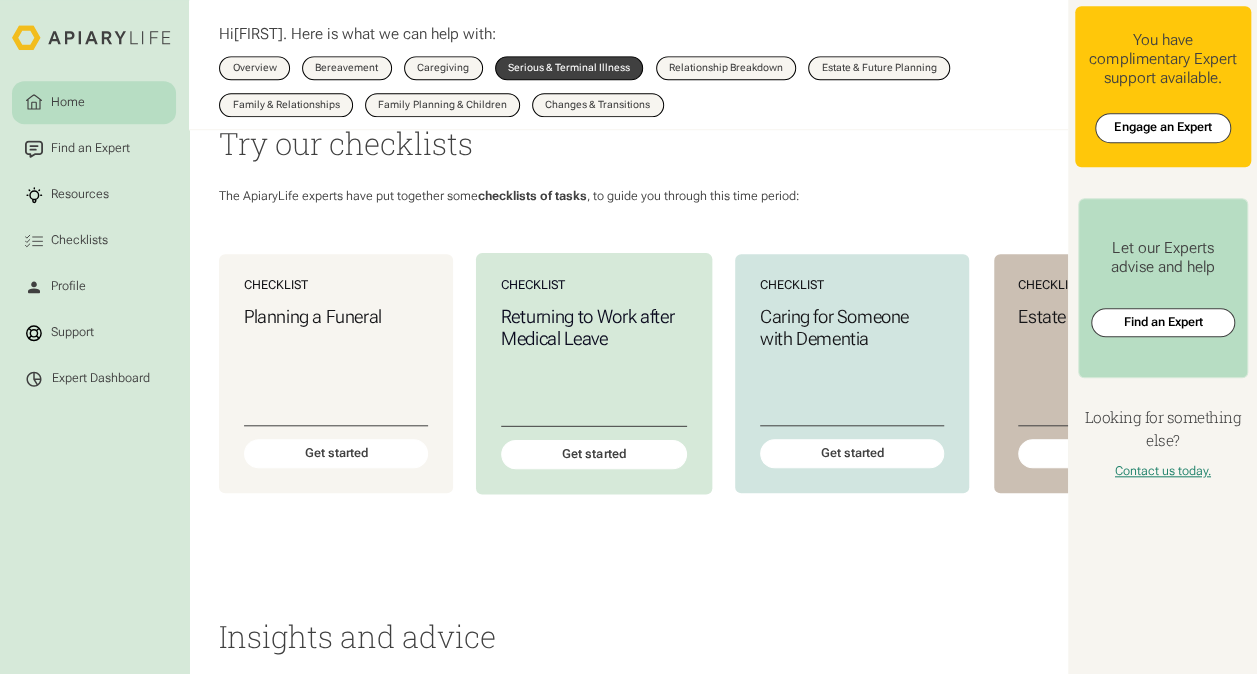 scroll, scrollTop: 700, scrollLeft: 0, axis: vertical 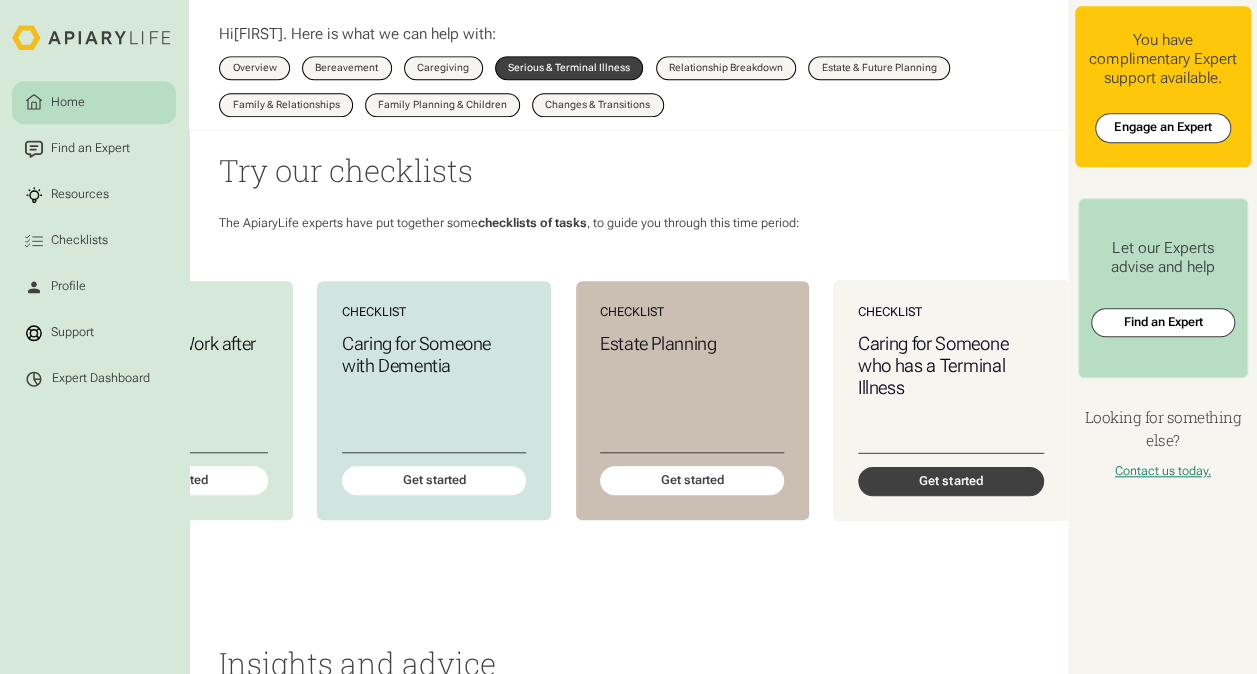 click on "Get started" at bounding box center [950, 481] 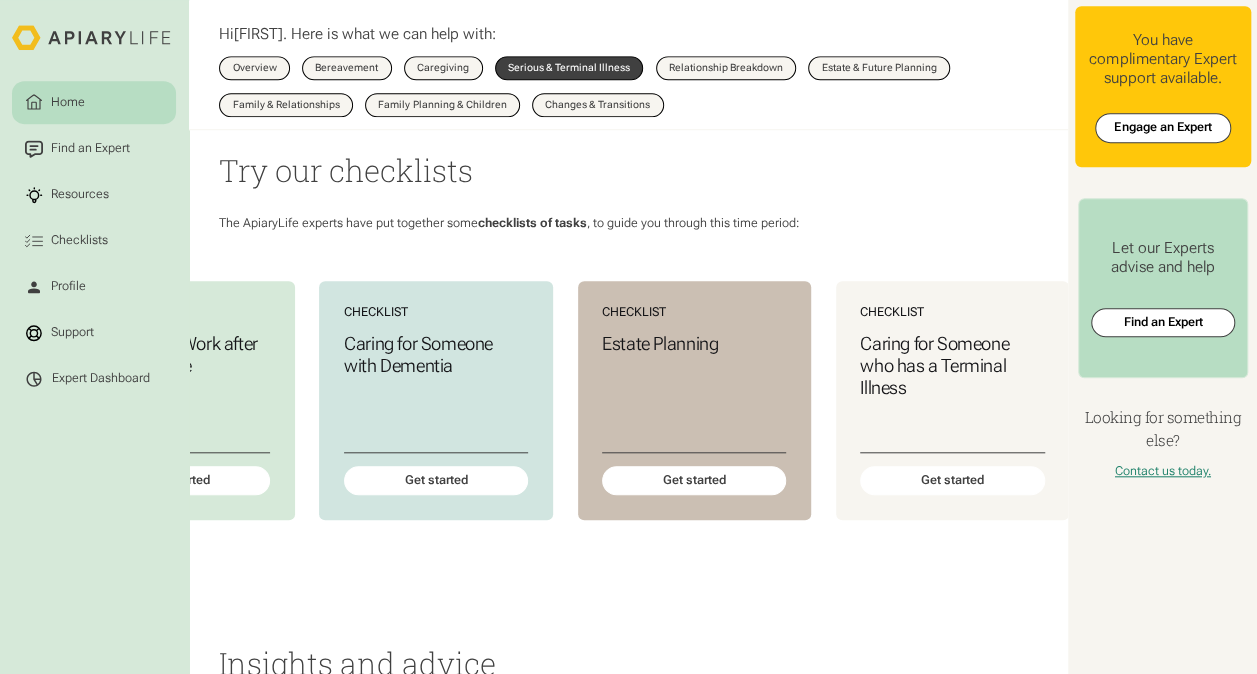scroll, scrollTop: 0, scrollLeft: 430, axis: horizontal 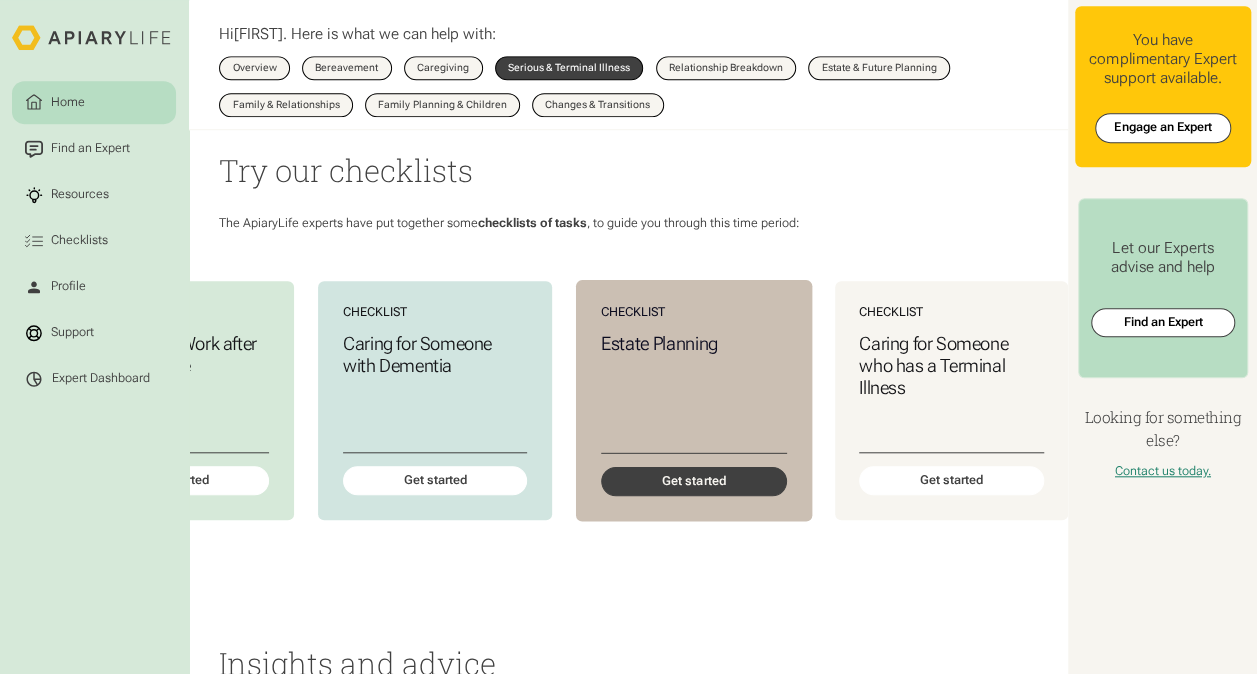 click on "Get started" at bounding box center (693, 481) 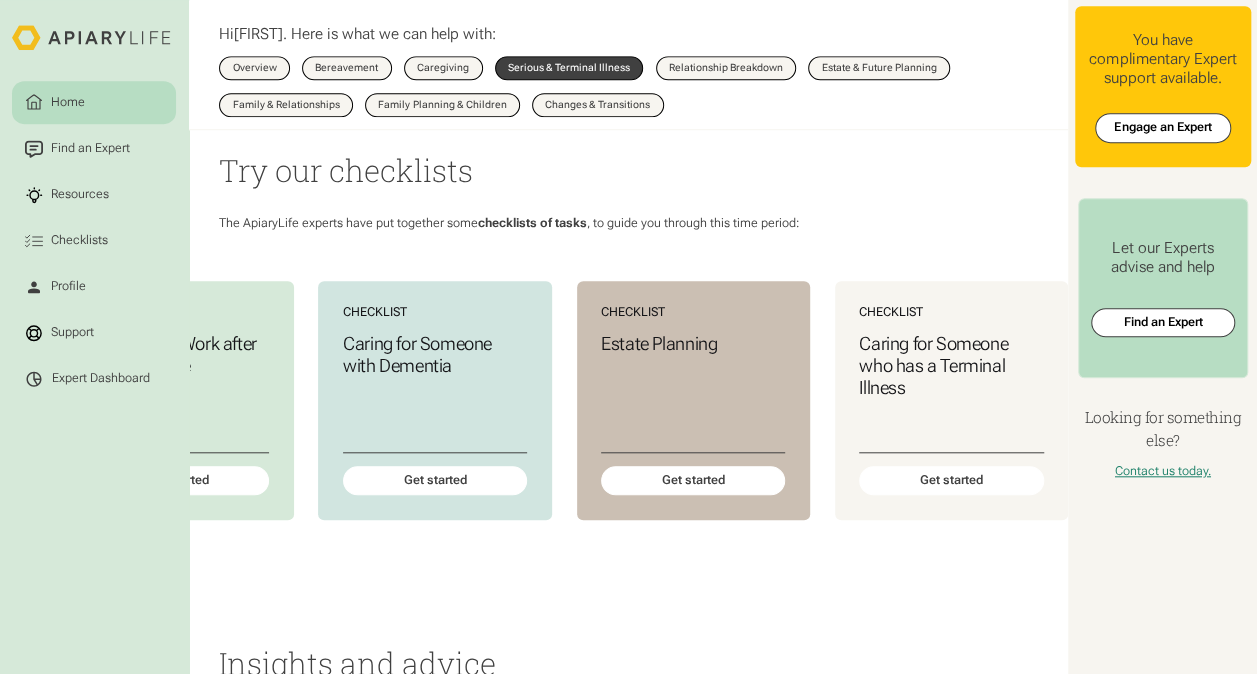 scroll, scrollTop: 0, scrollLeft: 0, axis: both 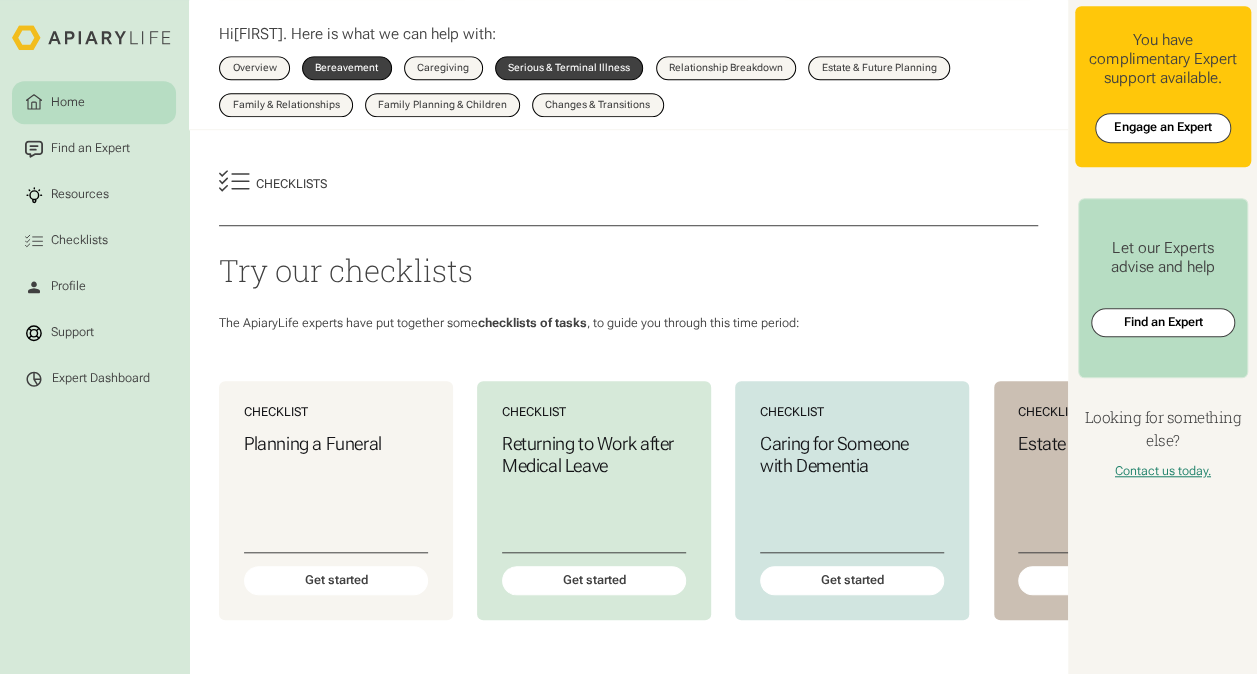 click on "Bereavement" at bounding box center [346, 68] 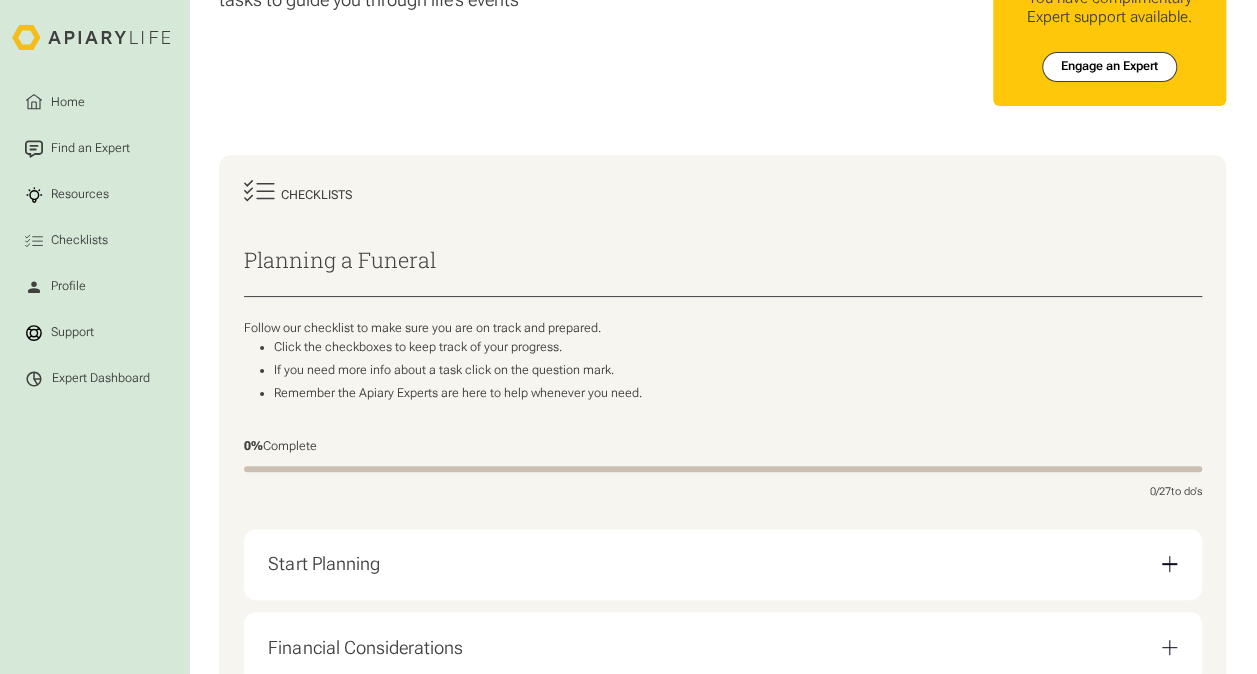 scroll, scrollTop: 0, scrollLeft: 0, axis: both 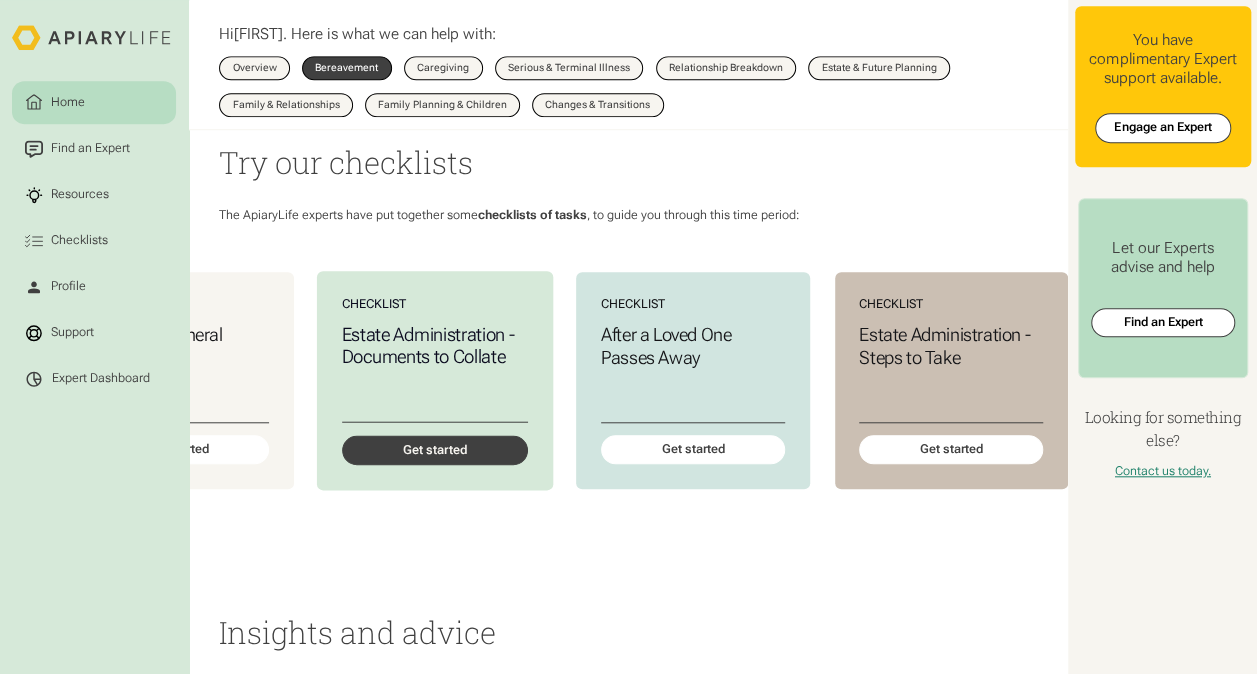 click on "Get started" at bounding box center [435, 450] 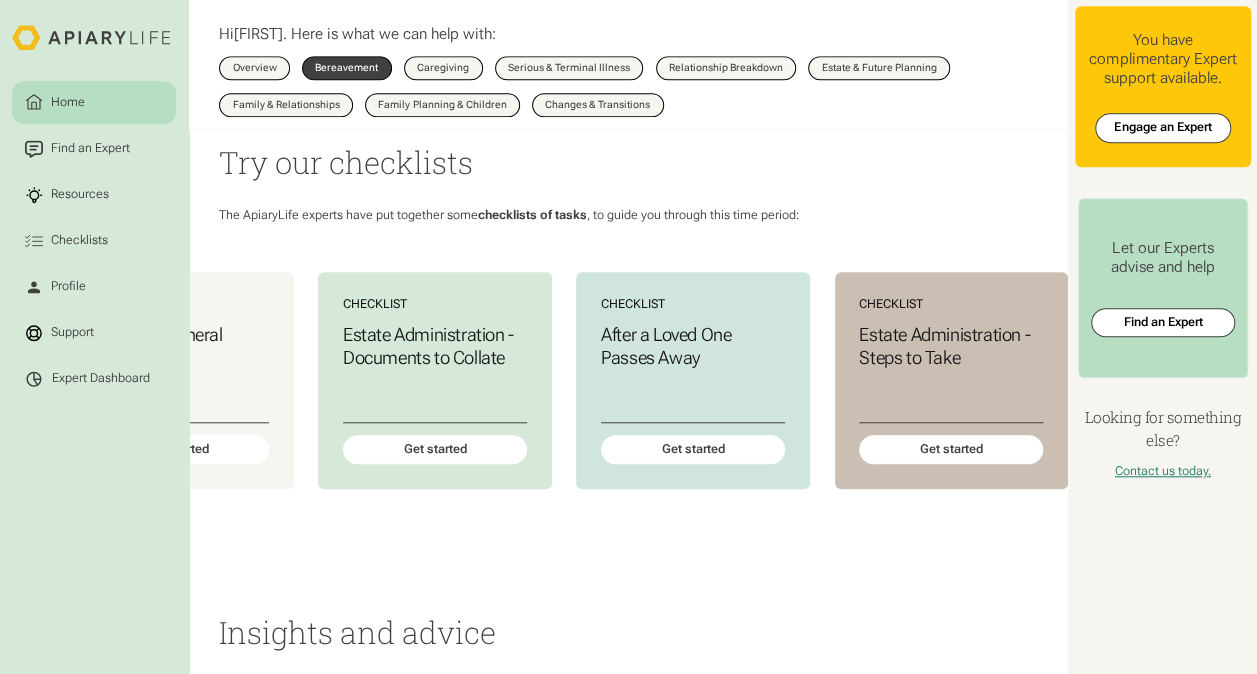 scroll, scrollTop: 0, scrollLeft: 169, axis: horizontal 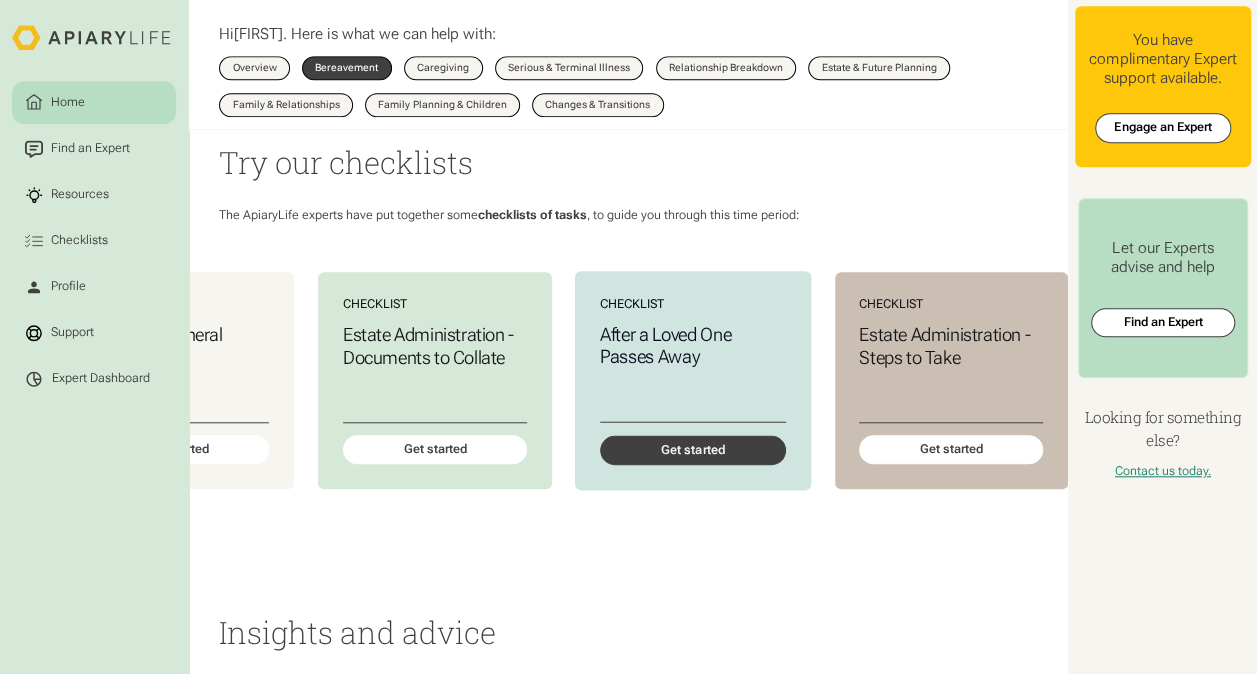 click on "Get started" at bounding box center [693, 450] 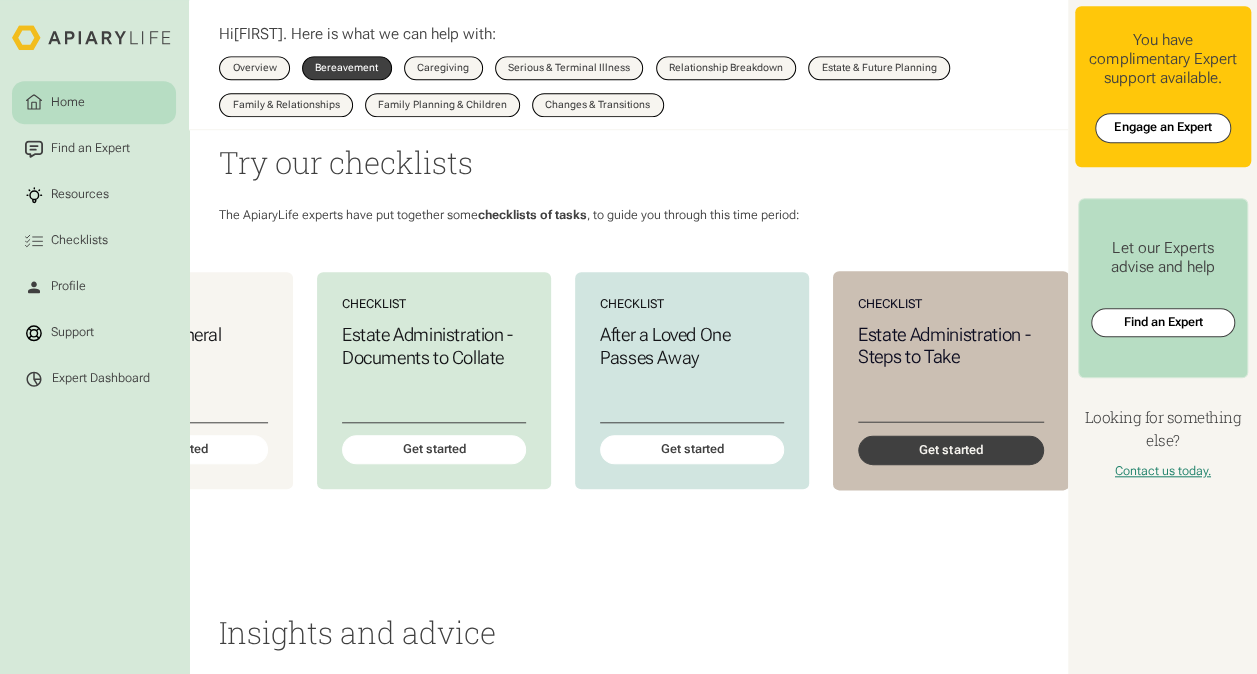 click on "Get started" at bounding box center (950, 450) 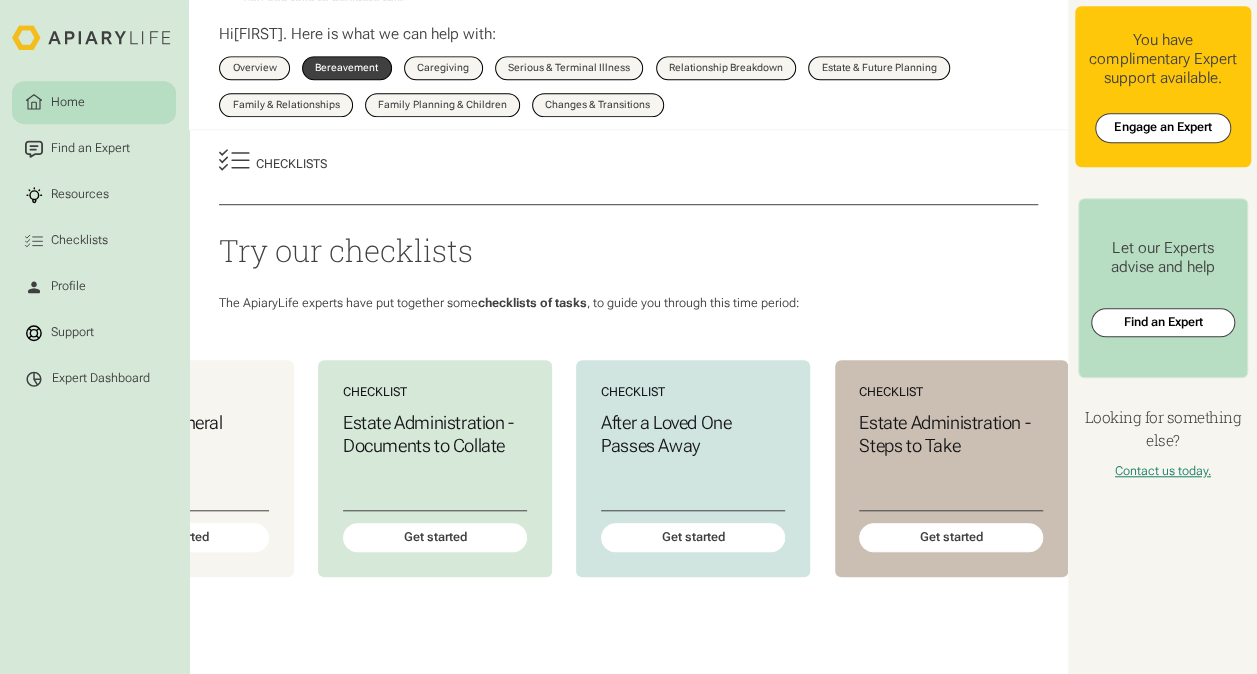 scroll, scrollTop: 500, scrollLeft: 0, axis: vertical 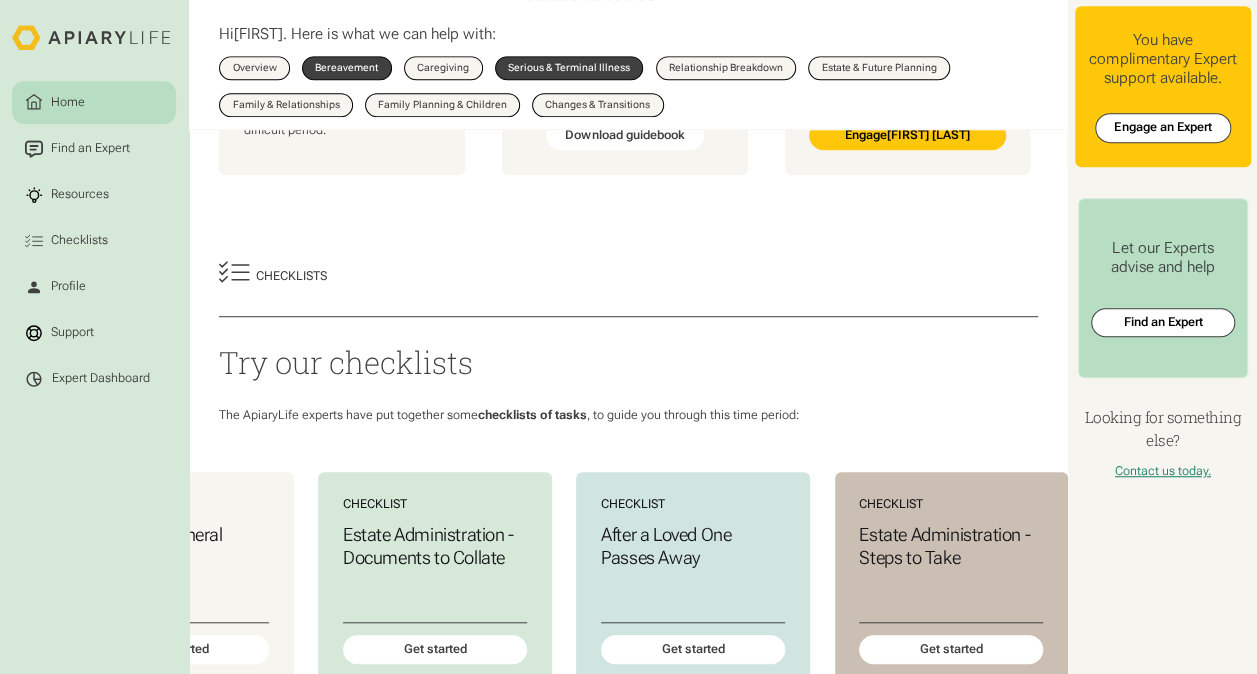 click on "Serious & Terminal Illness" at bounding box center [569, 68] 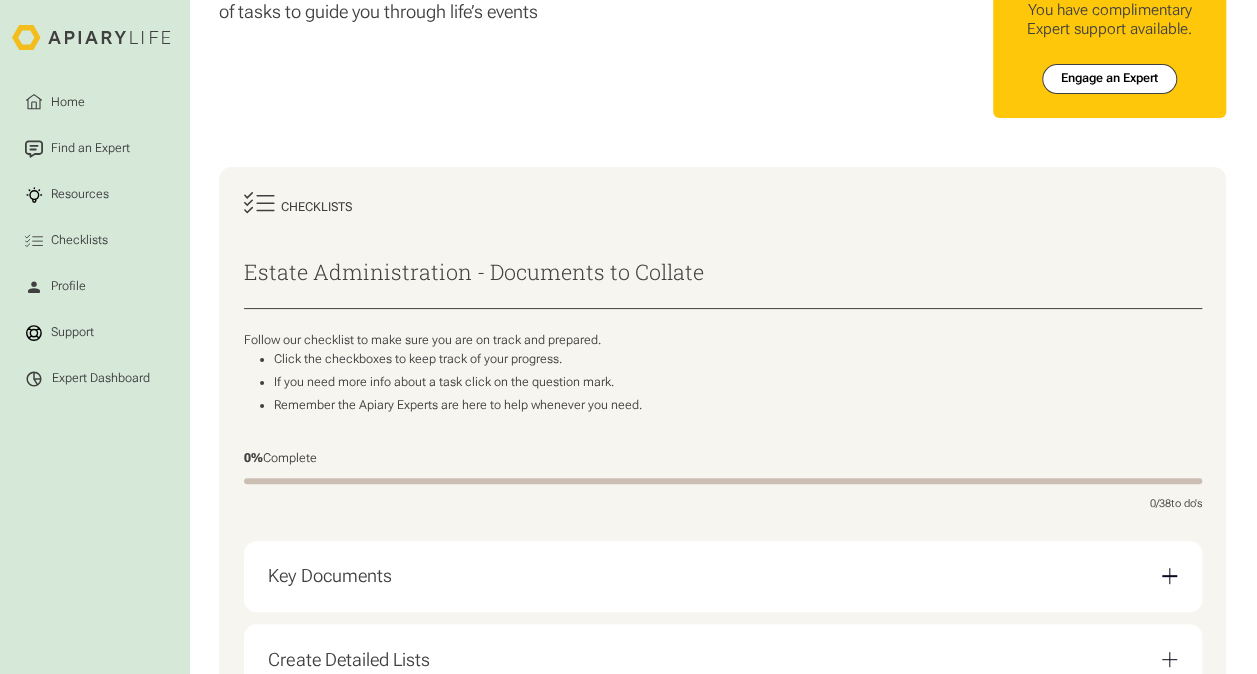scroll, scrollTop: 0, scrollLeft: 0, axis: both 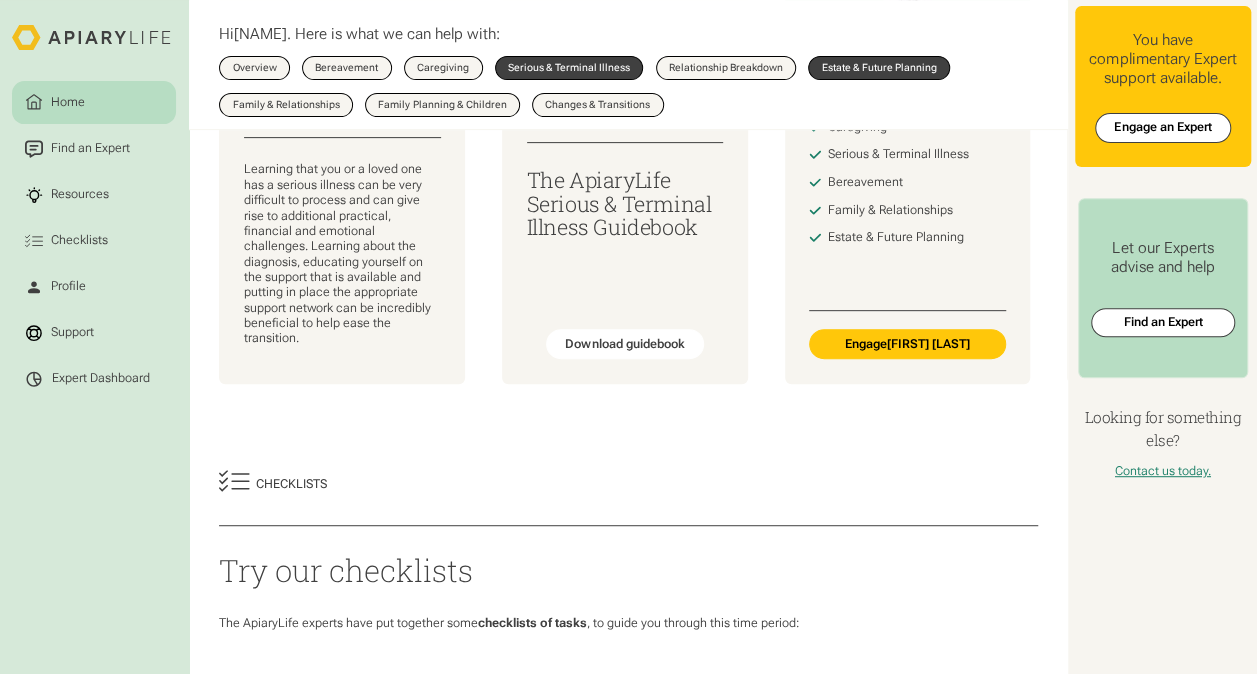 click on "Estate & Future Planning" at bounding box center (879, 68) 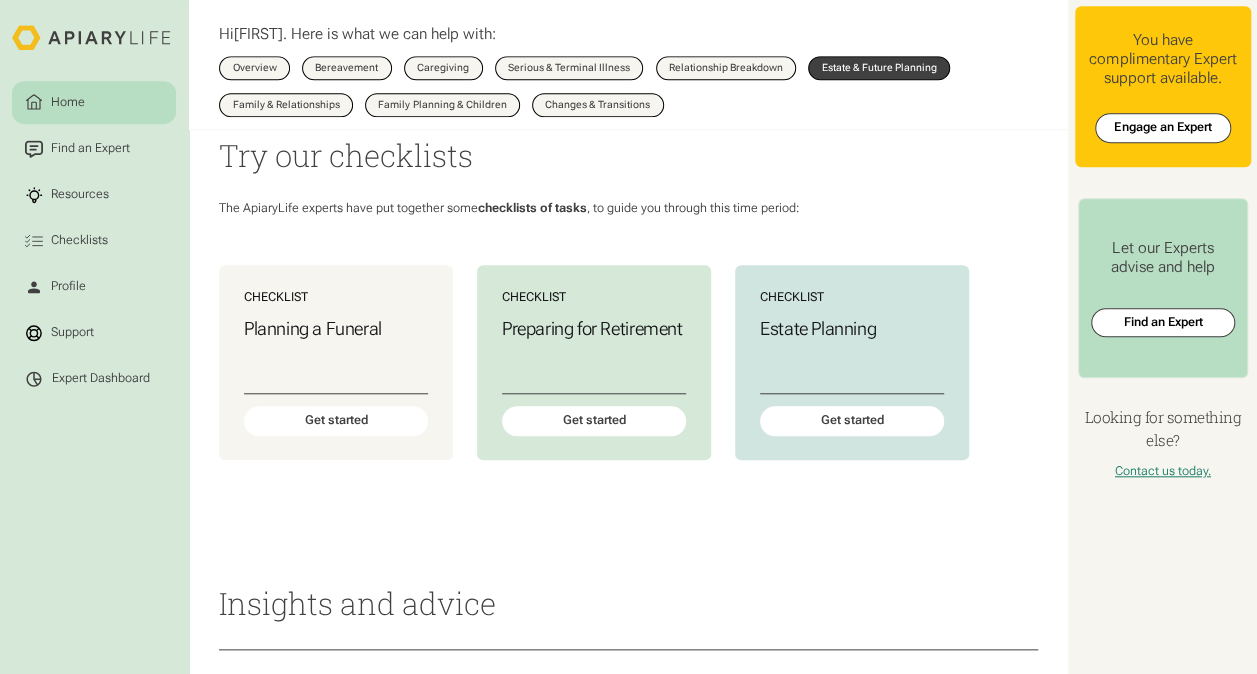 scroll, scrollTop: 900, scrollLeft: 0, axis: vertical 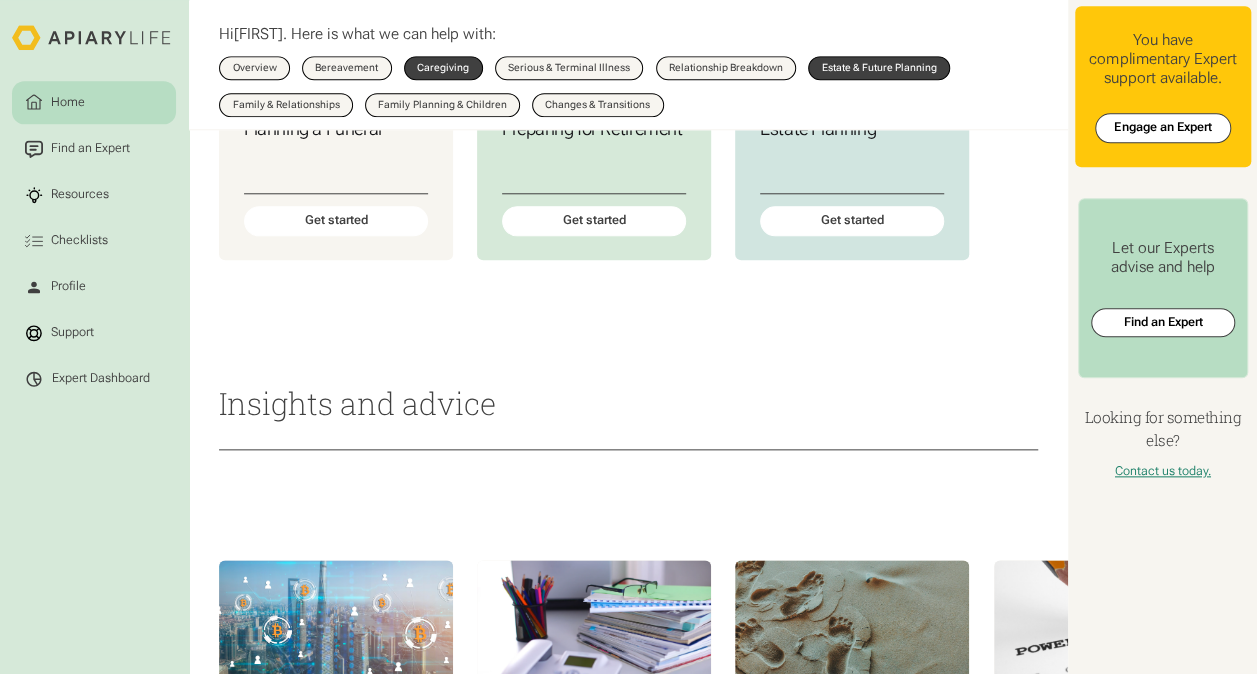 click on "Caregiving" at bounding box center [443, 68] 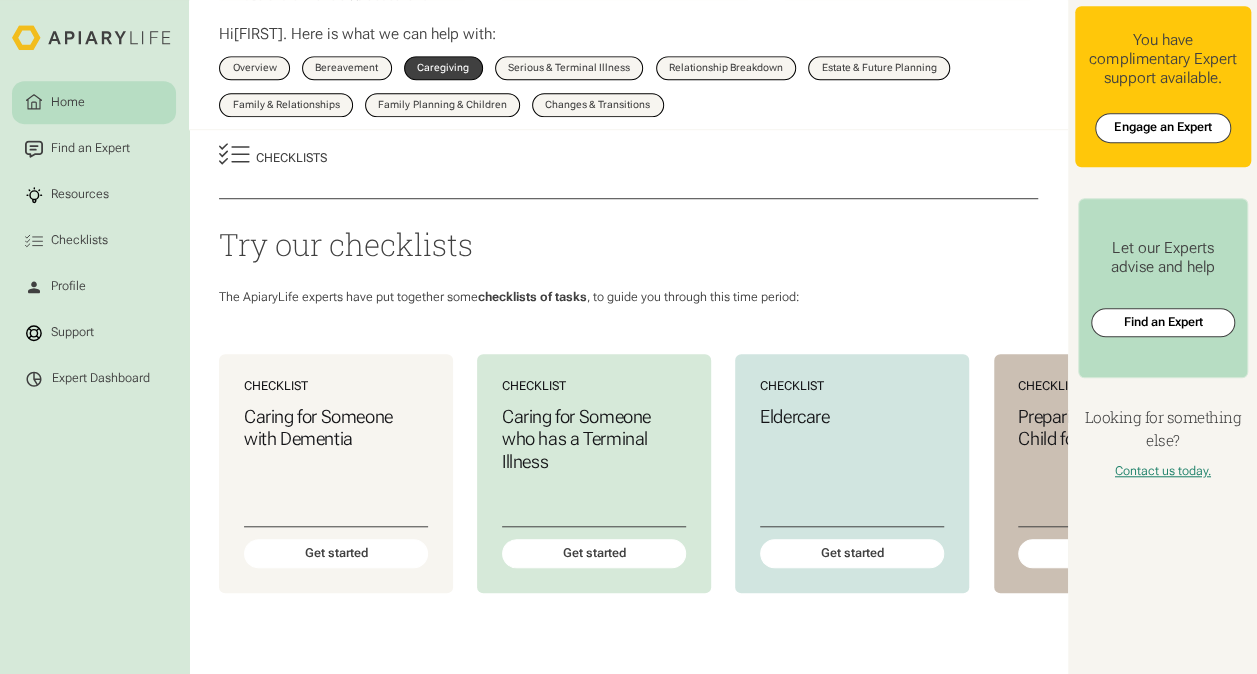 scroll, scrollTop: 700, scrollLeft: 0, axis: vertical 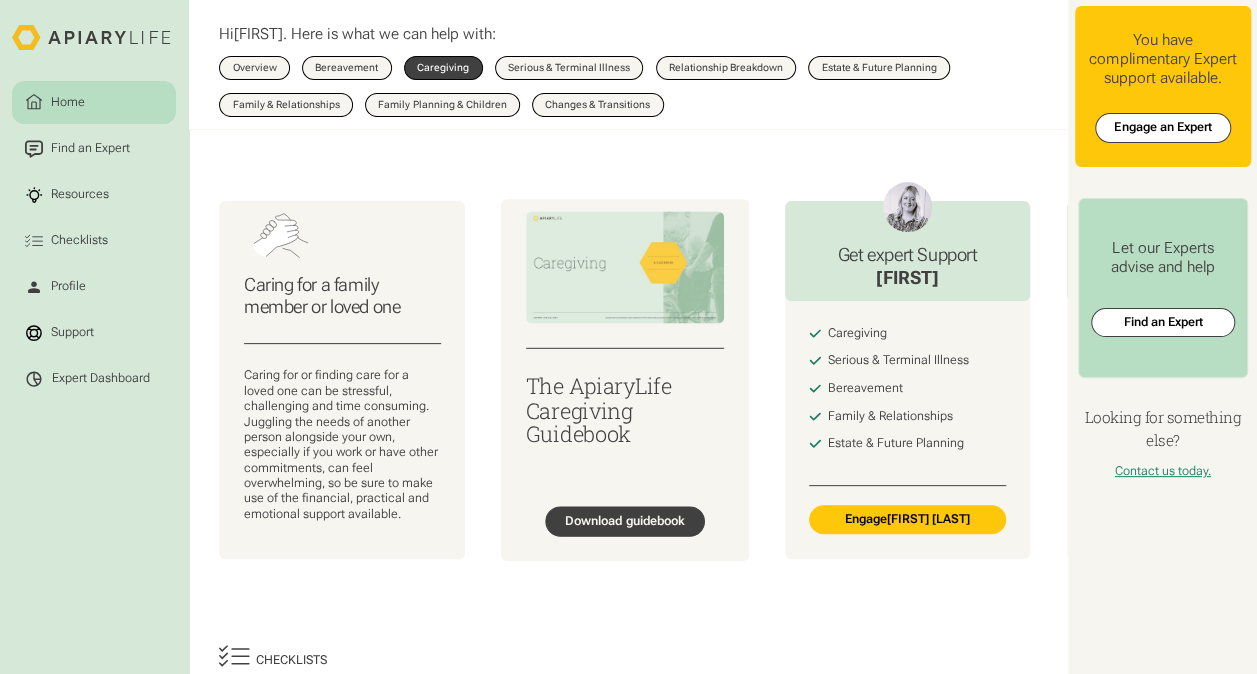 click on "Download guidebook" at bounding box center (624, 521) 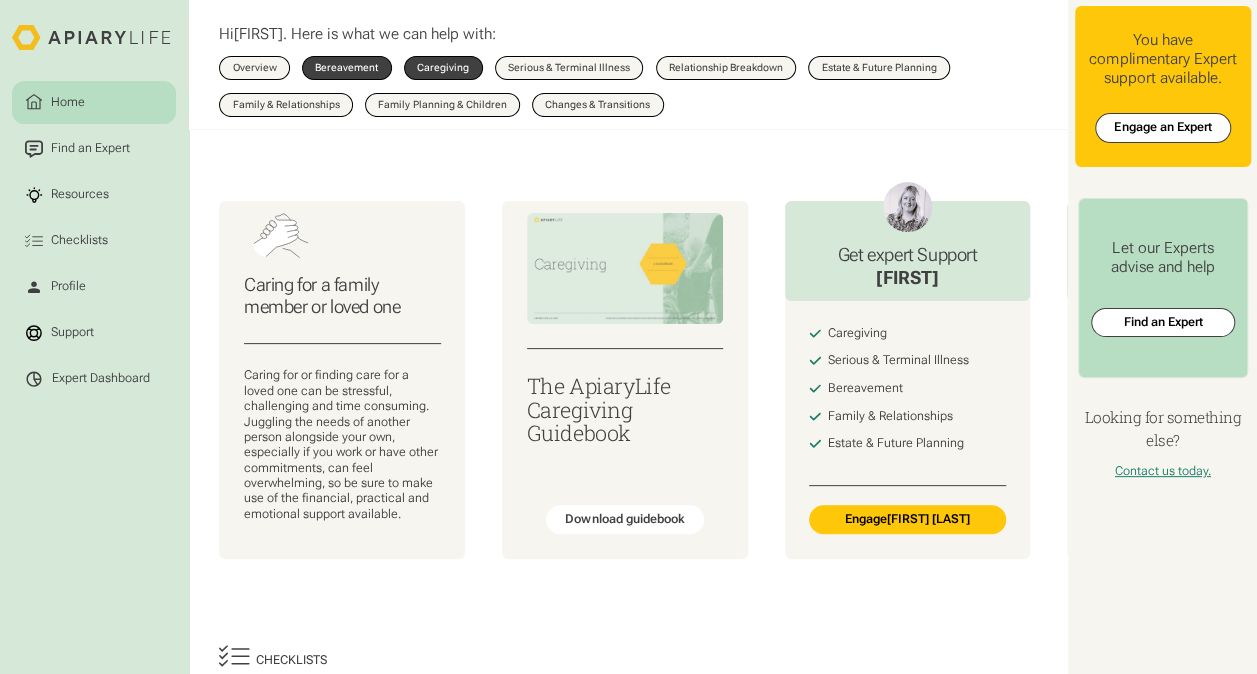 click on "Bereavement" at bounding box center (346, 68) 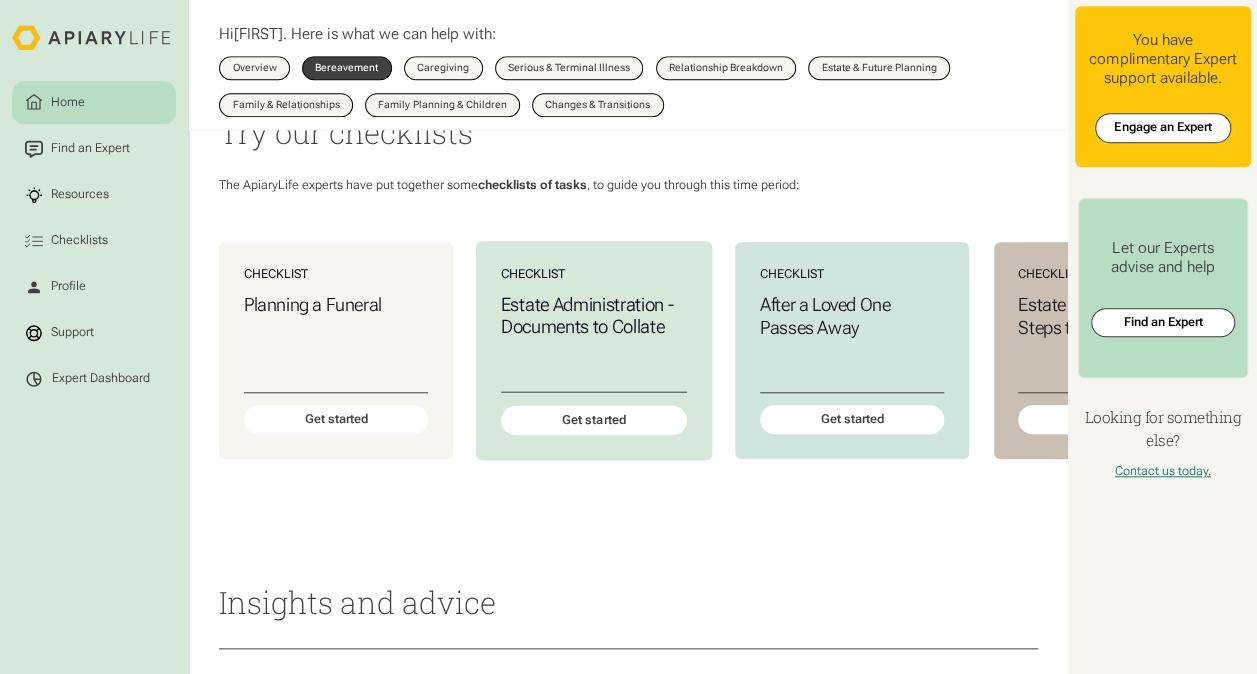 scroll, scrollTop: 710, scrollLeft: 0, axis: vertical 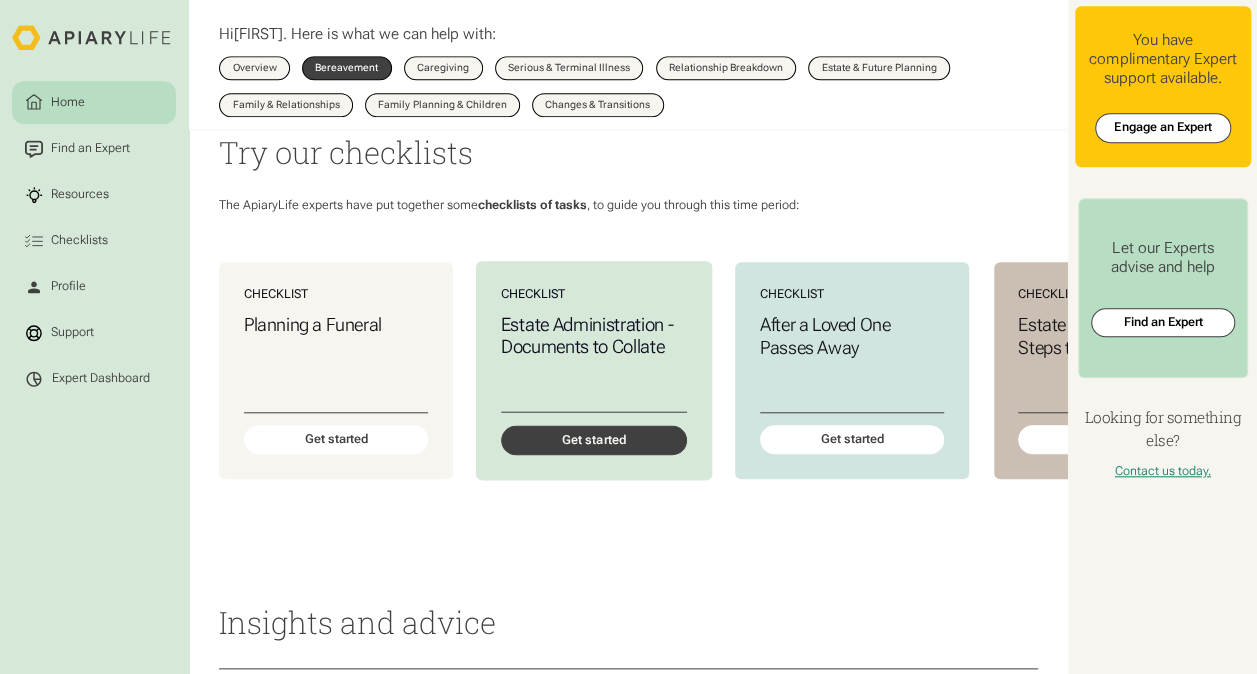 click on "Get started" at bounding box center [594, 440] 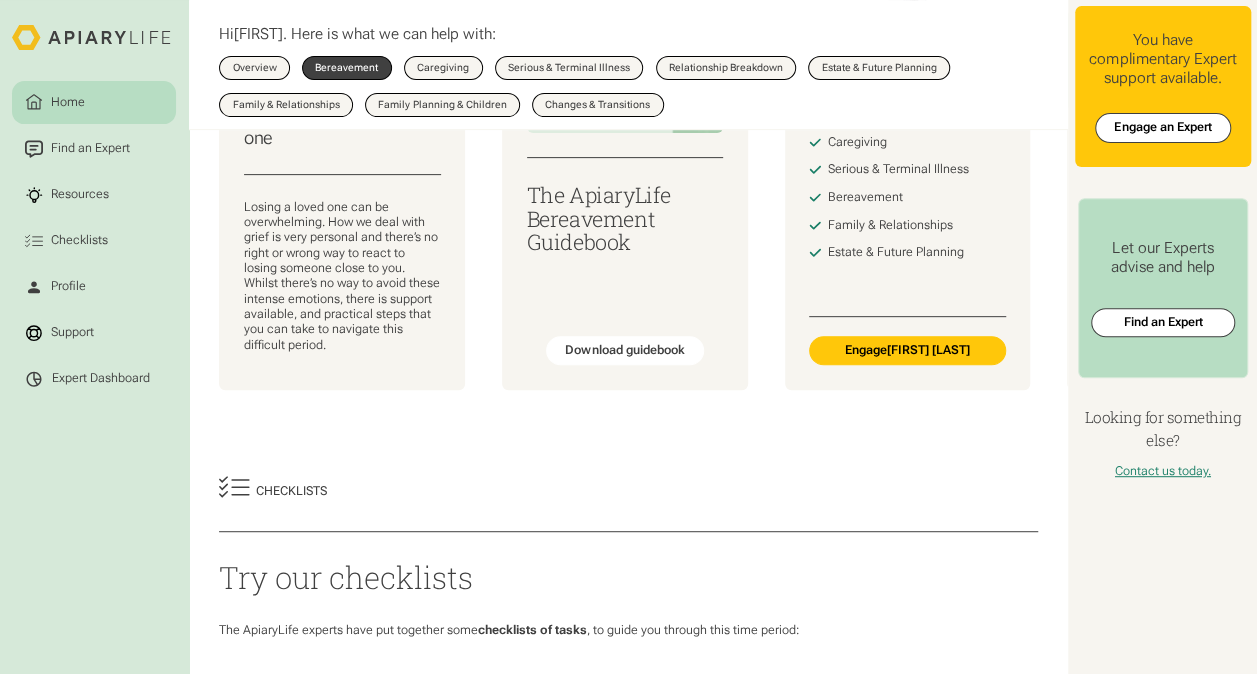 scroll, scrollTop: 110, scrollLeft: 0, axis: vertical 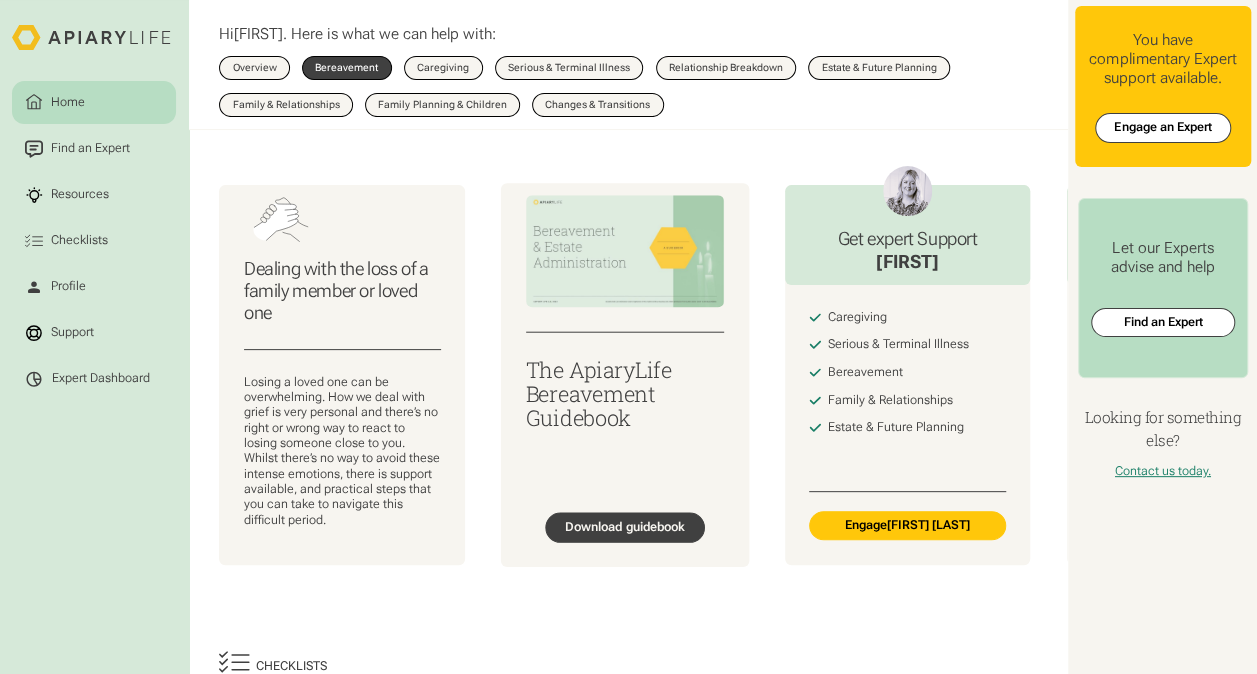 click on "Download guidebook" at bounding box center [625, 527] 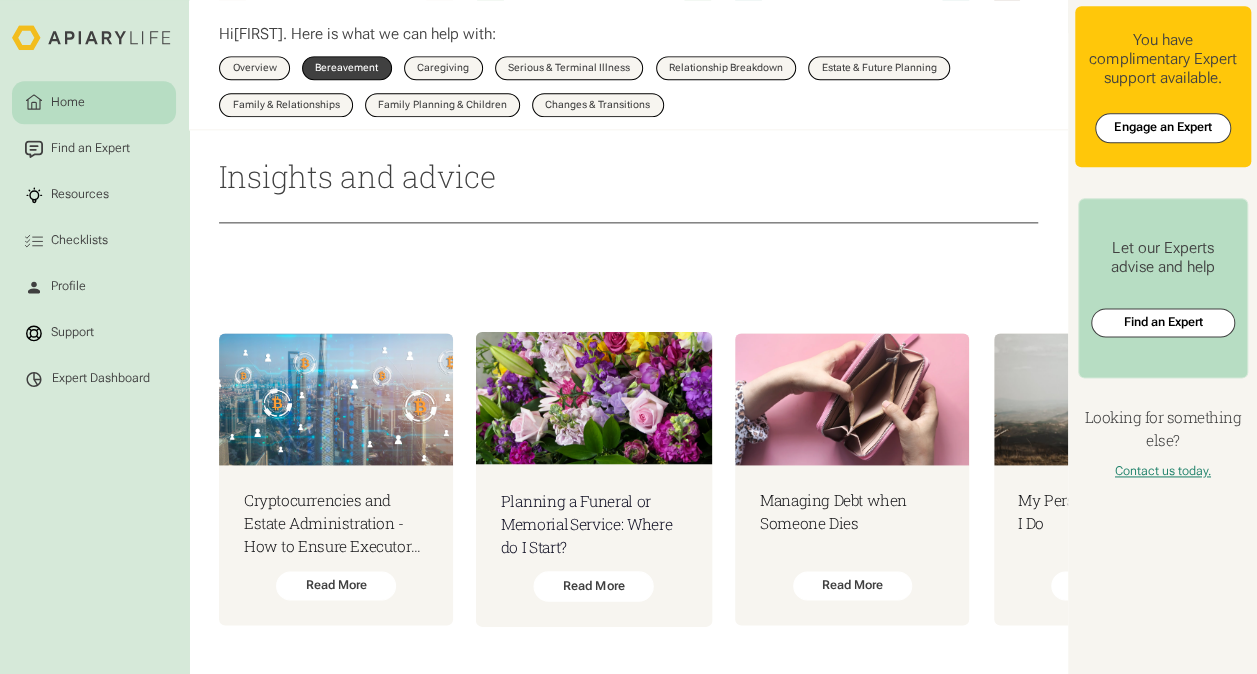 scroll, scrollTop: 1210, scrollLeft: 0, axis: vertical 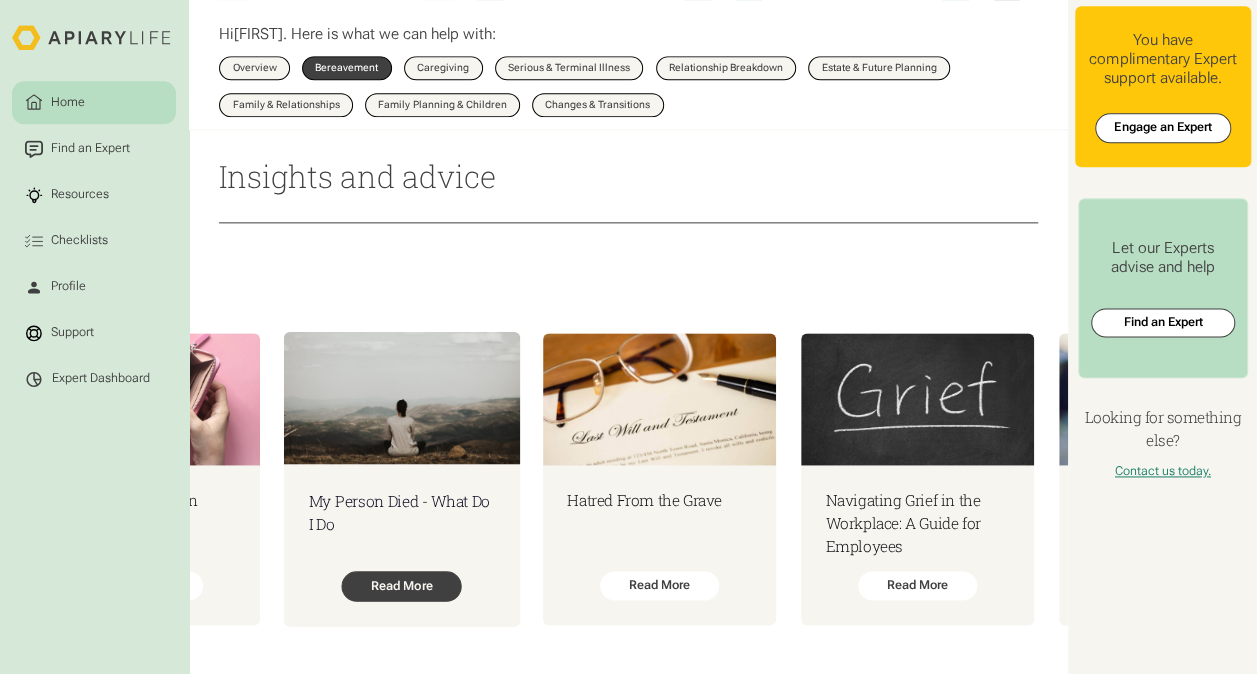 click on "Read More" at bounding box center [401, 587] 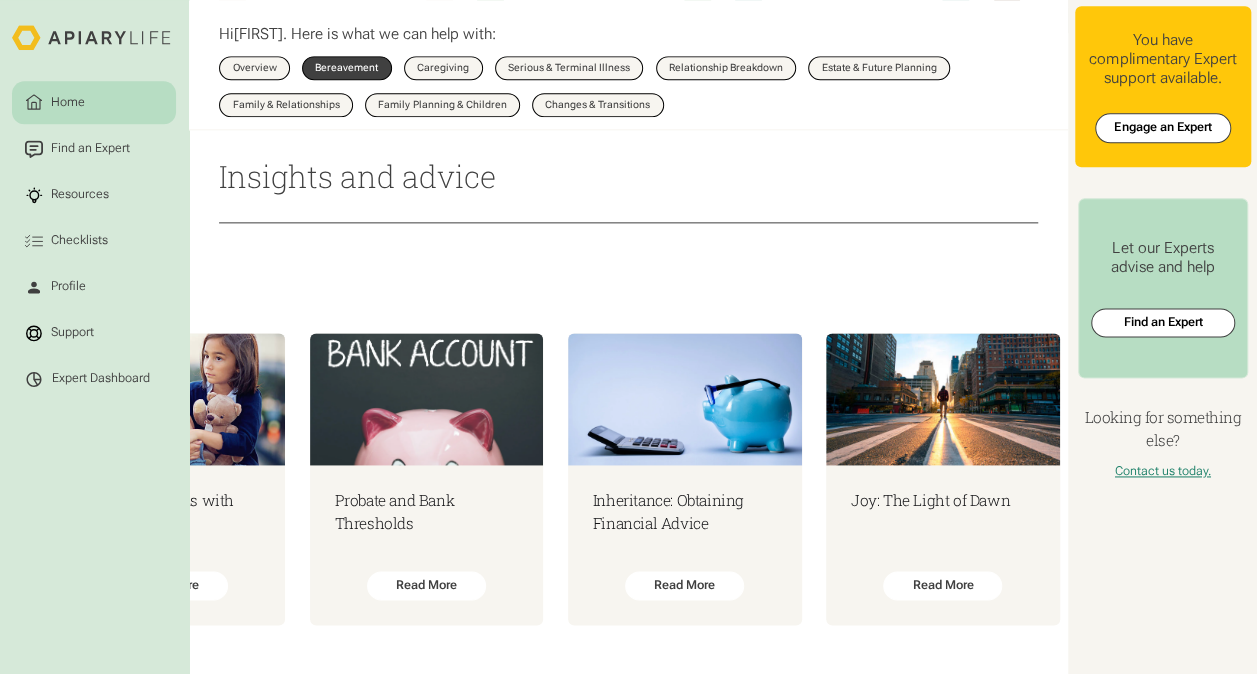 scroll, scrollTop: 0, scrollLeft: 2166, axis: horizontal 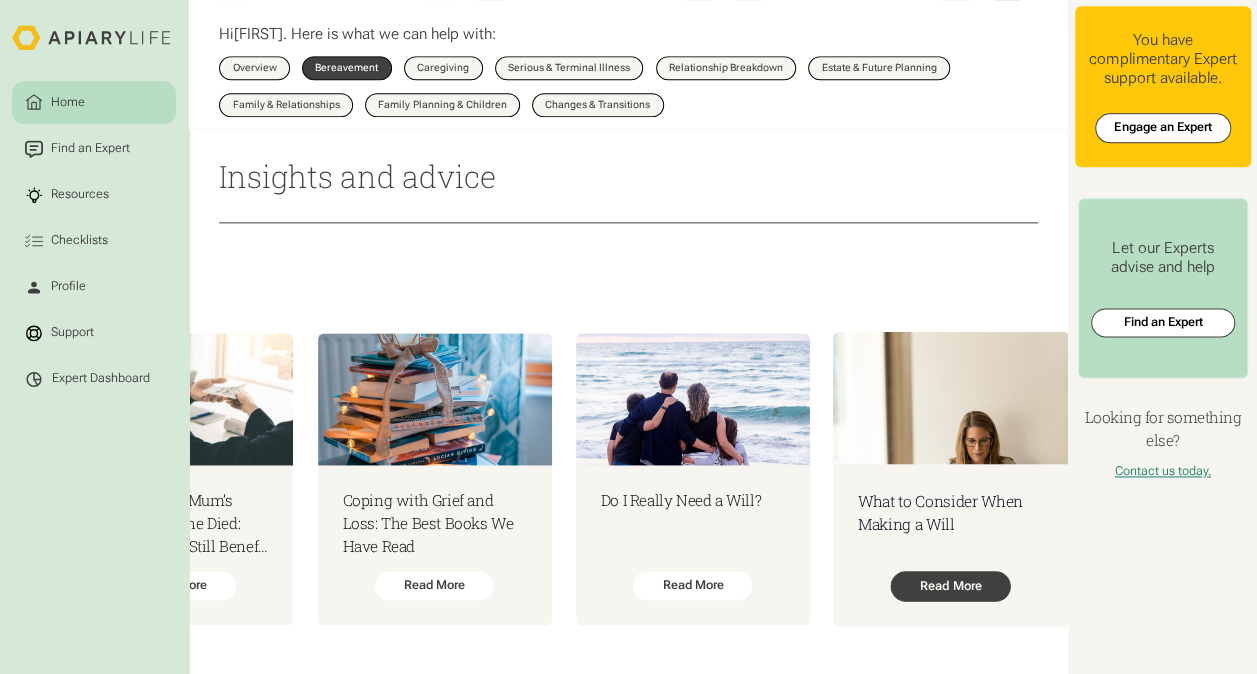 click on "Read More" at bounding box center (951, 587) 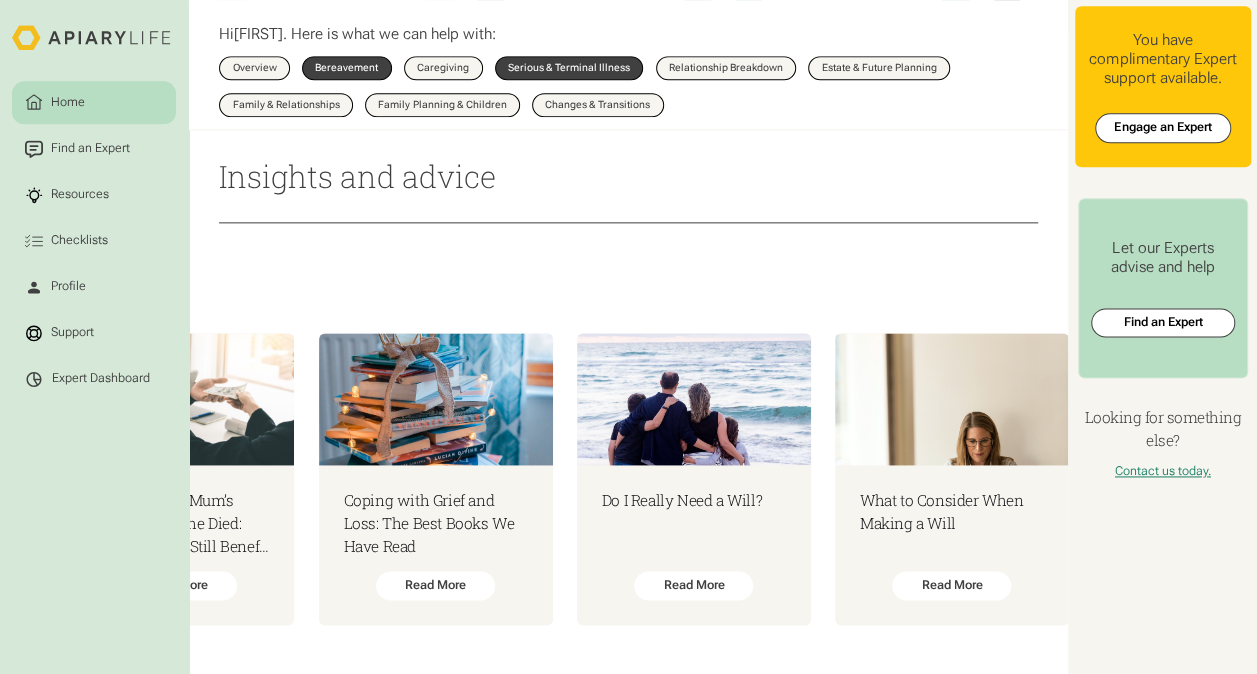 click on "Serious & Terminal Illness" at bounding box center [569, 68] 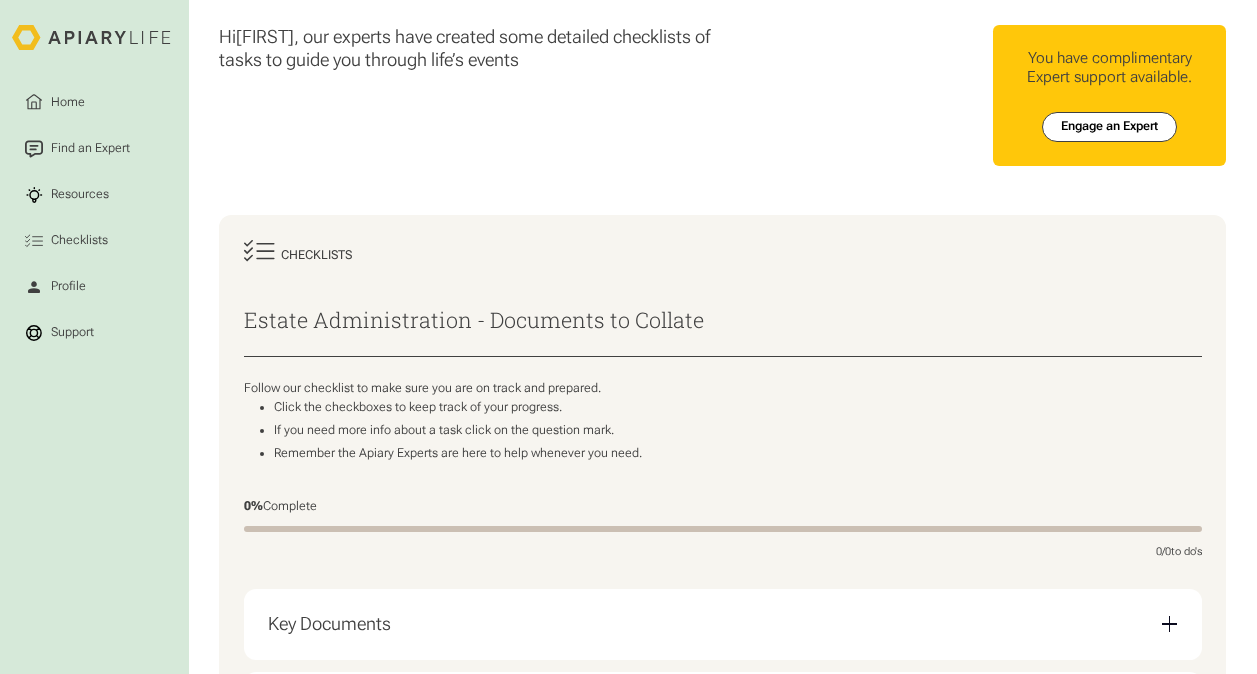 scroll, scrollTop: 0, scrollLeft: 0, axis: both 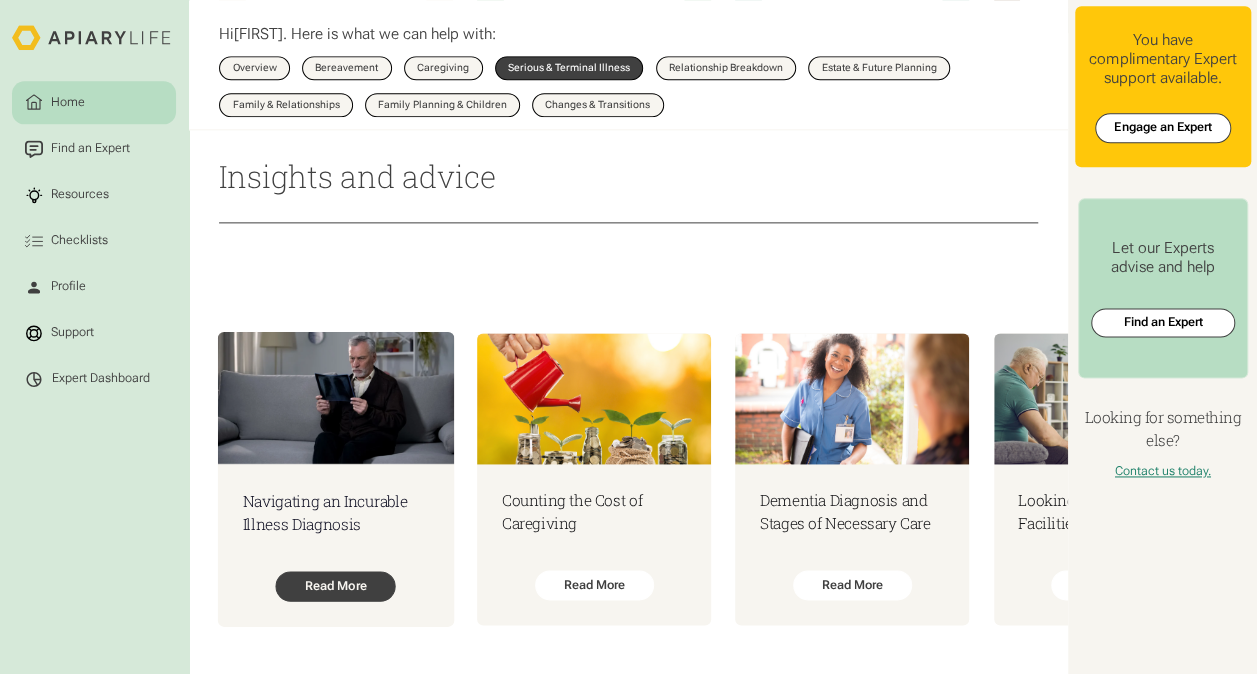 click on "Read More" at bounding box center (336, 586) 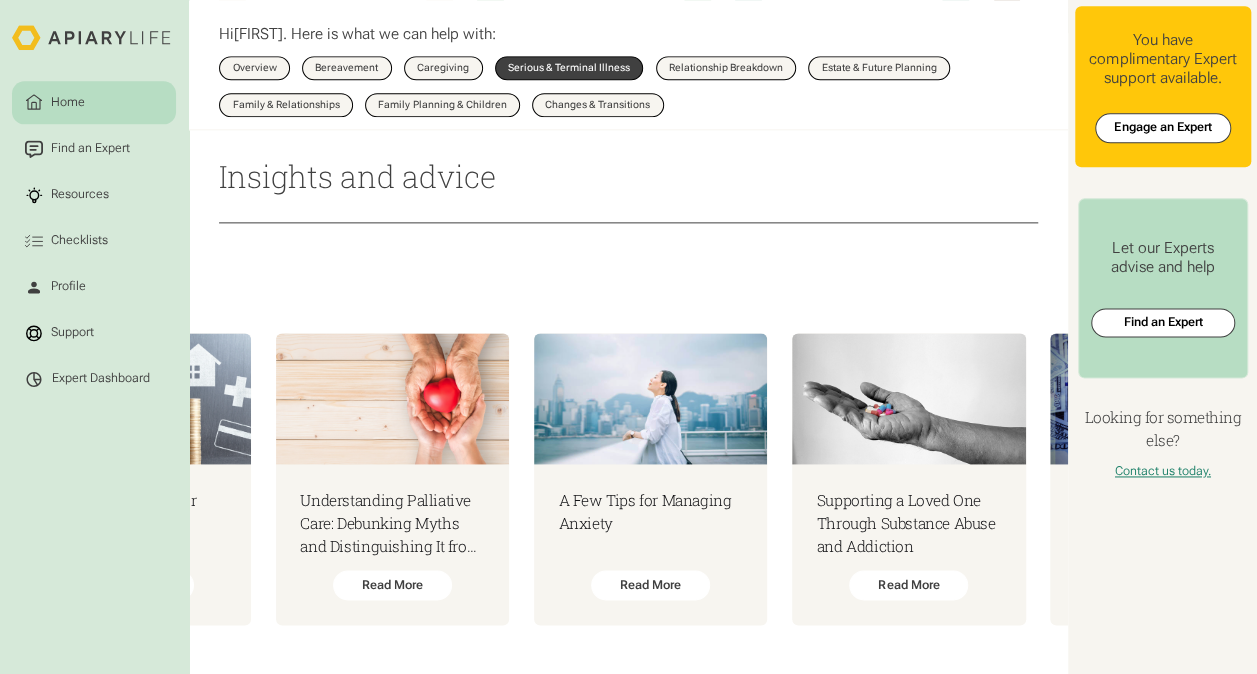 scroll, scrollTop: 0, scrollLeft: 1502, axis: horizontal 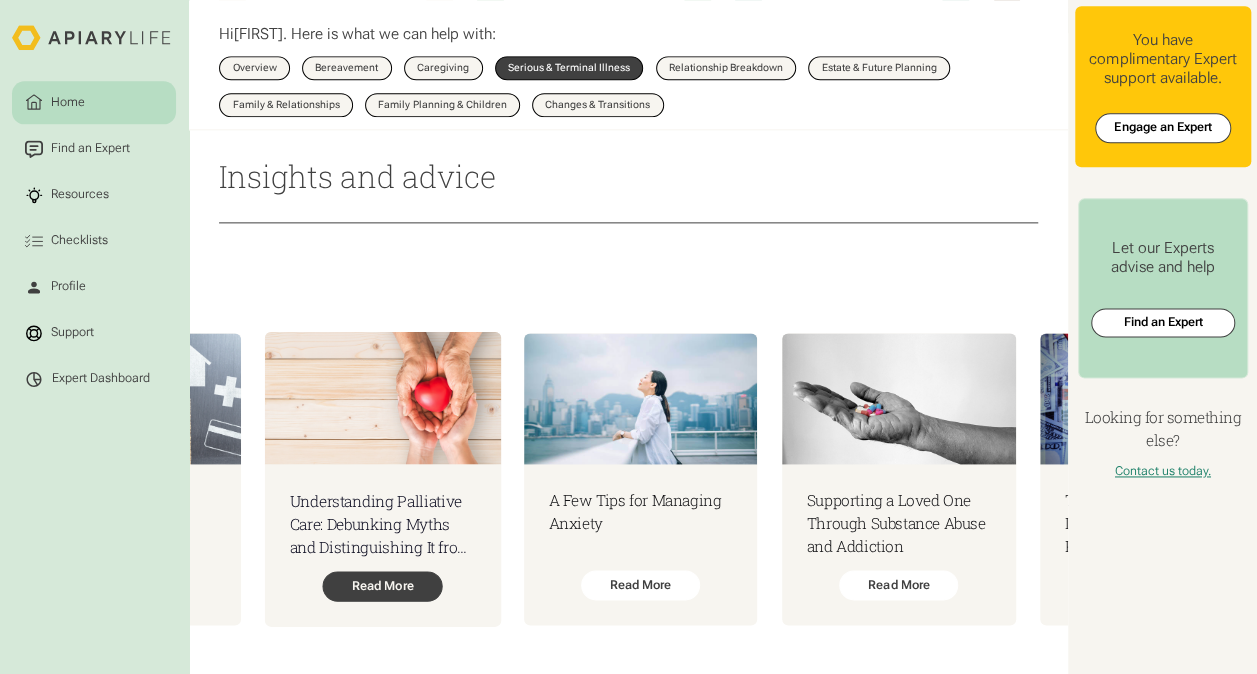 click on "Read More" at bounding box center [382, 586] 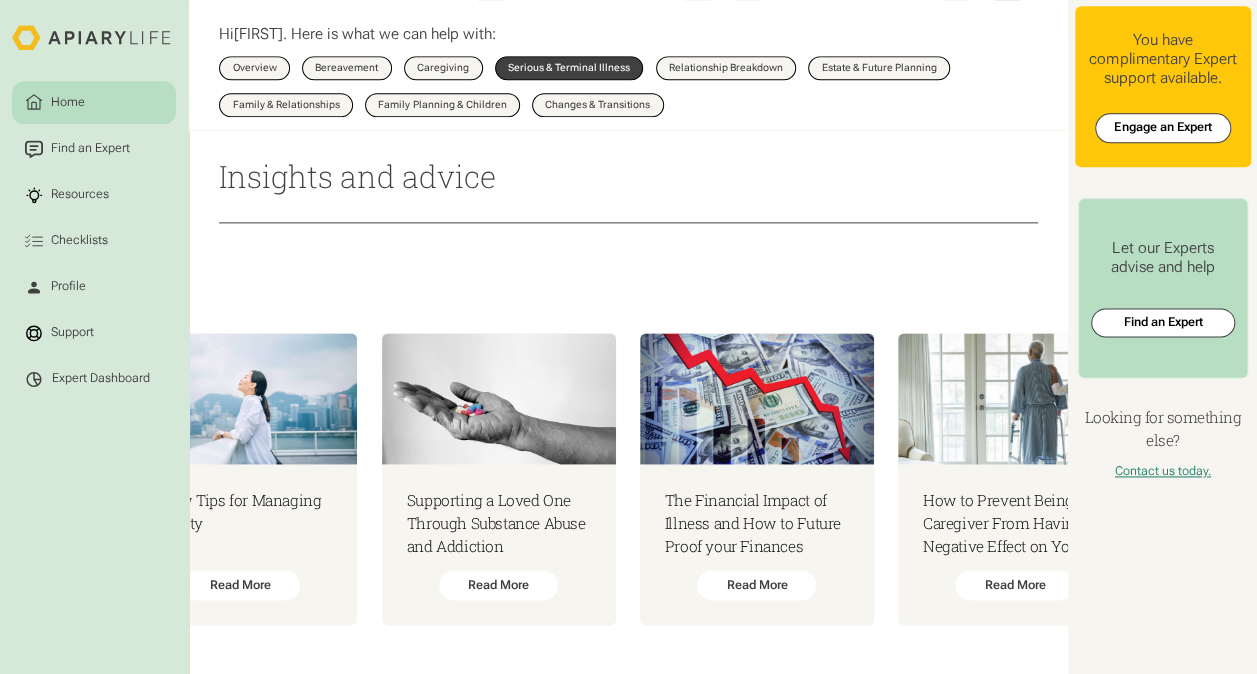 scroll, scrollTop: 0, scrollLeft: 1702, axis: horizontal 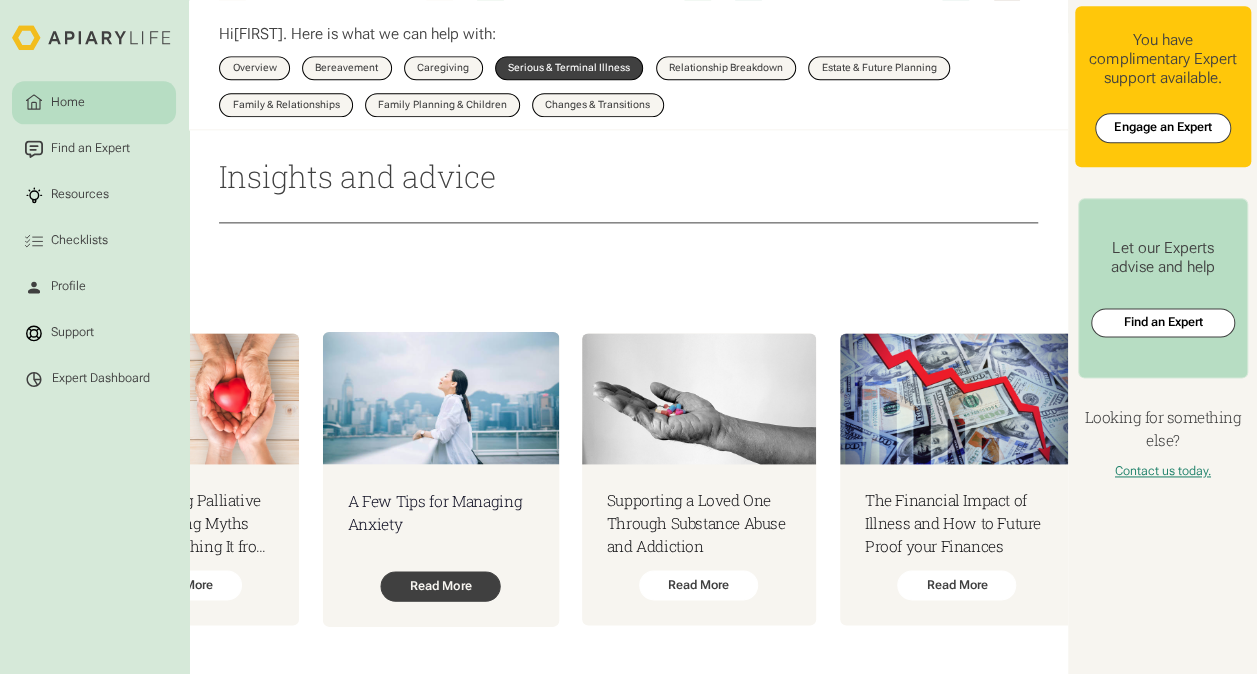 click on "Read More" at bounding box center [441, 586] 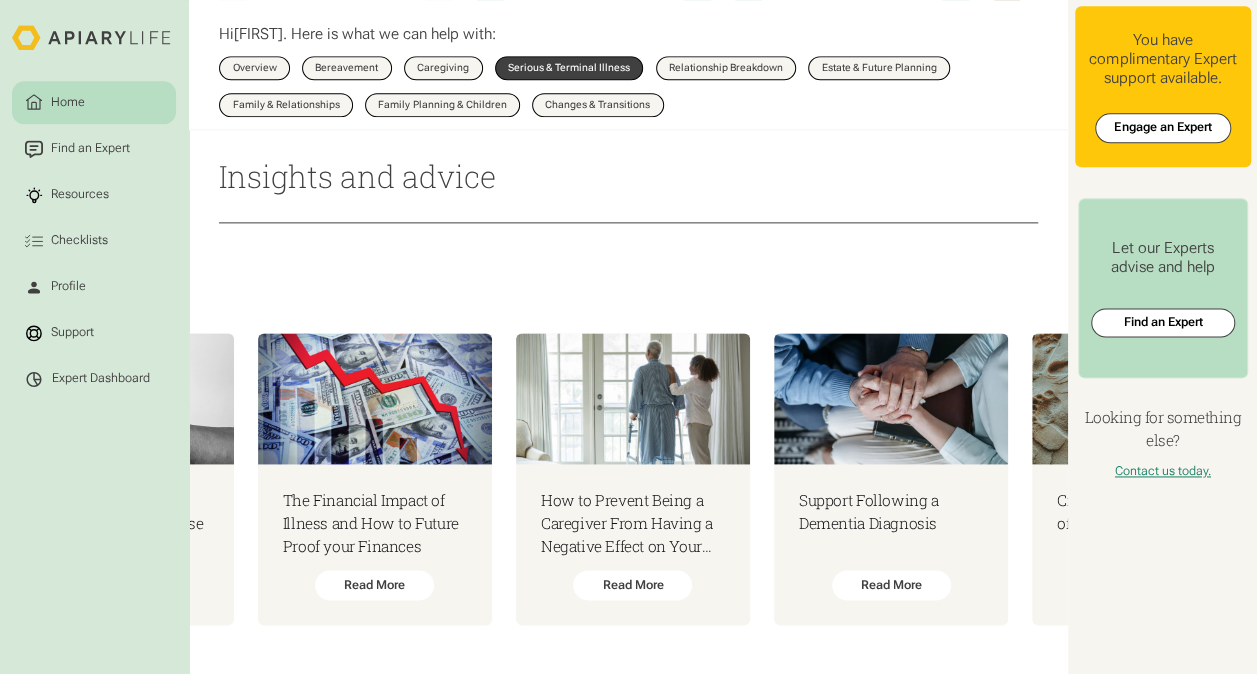scroll, scrollTop: 0, scrollLeft: 2358, axis: horizontal 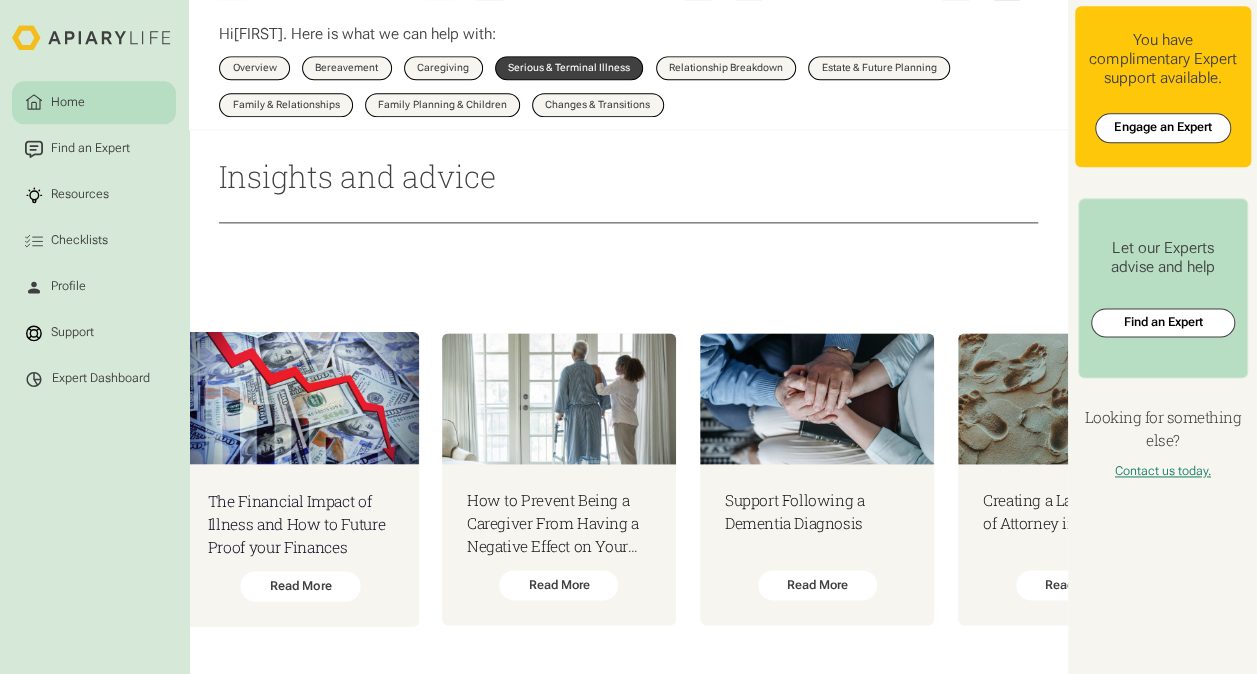click on "Read More" at bounding box center (301, 586) 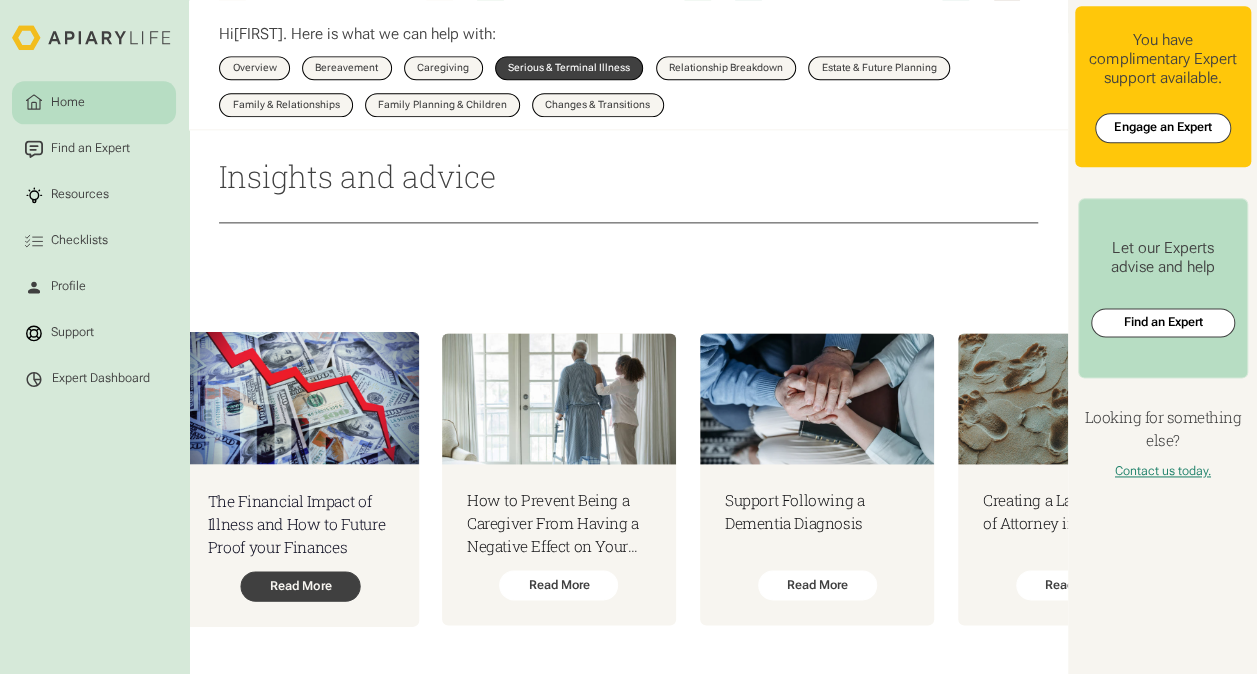 click on "Read More" at bounding box center (301, 586) 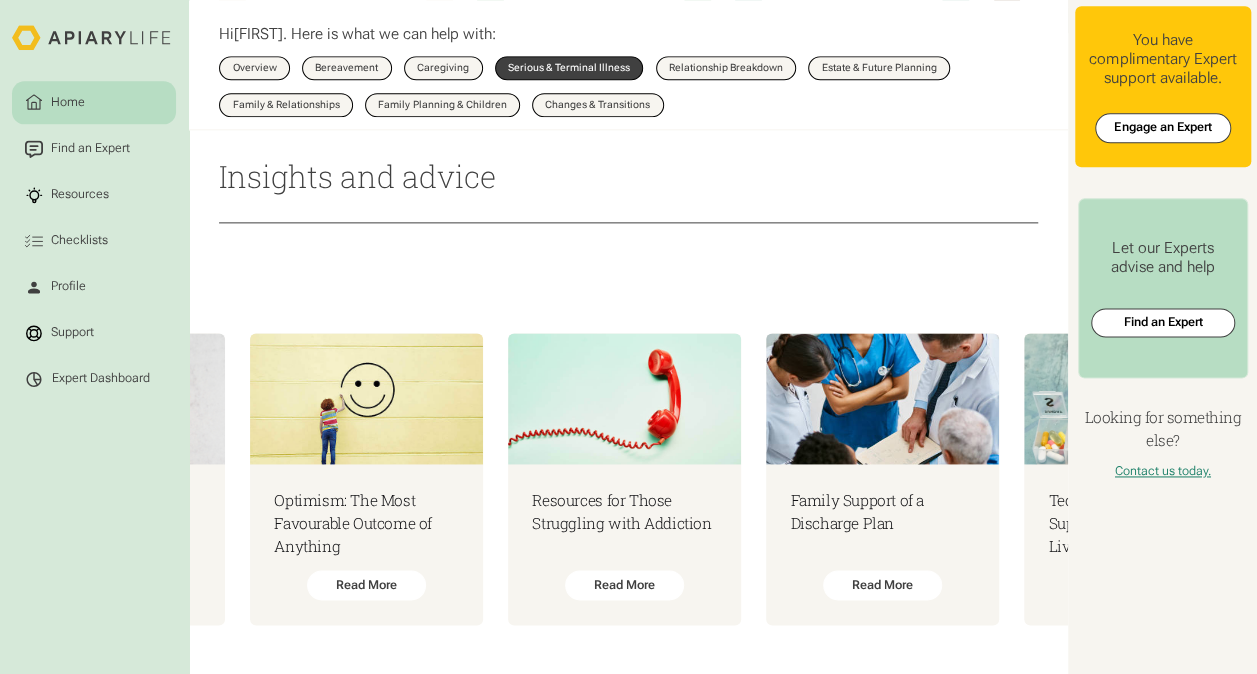 scroll, scrollTop: 0, scrollLeft: 3859, axis: horizontal 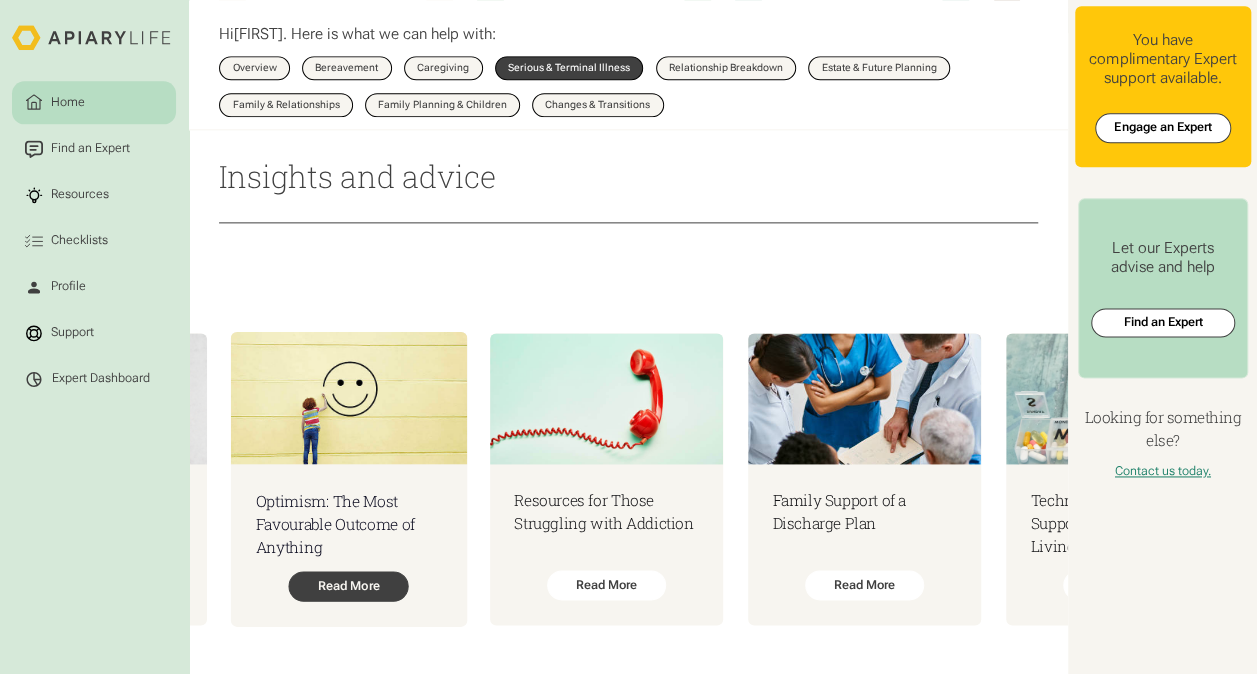 click on "Read More" at bounding box center (348, 586) 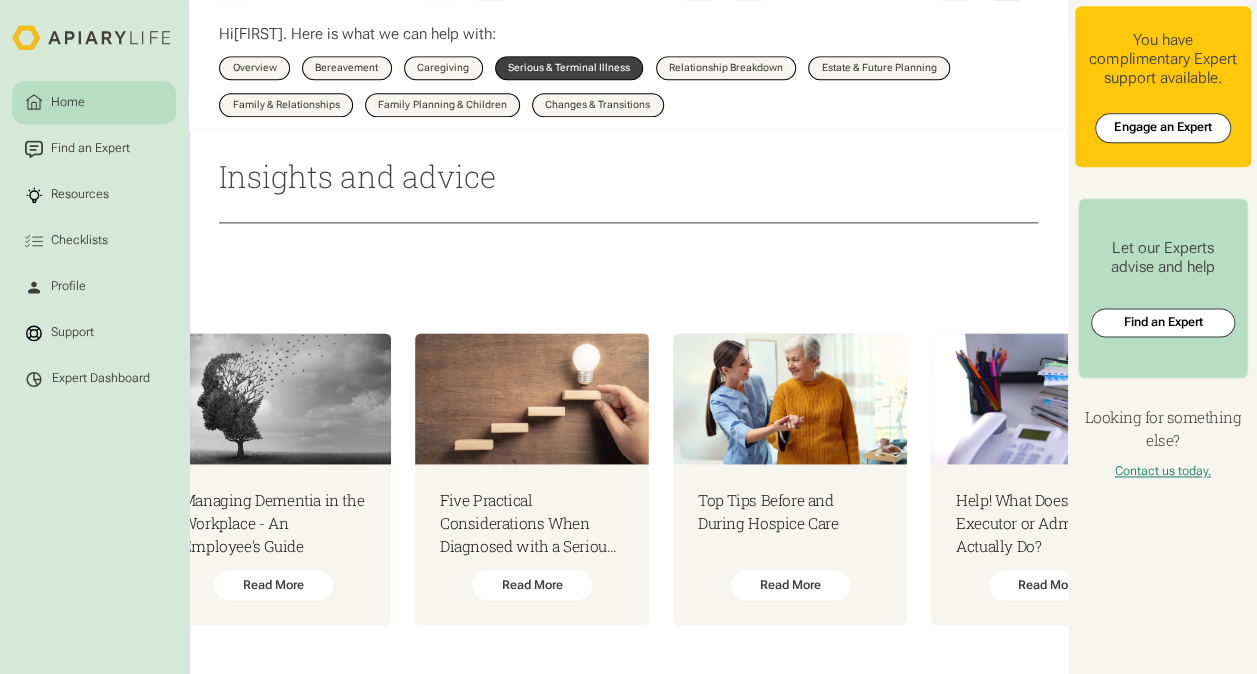 scroll, scrollTop: 0, scrollLeft: 5316, axis: horizontal 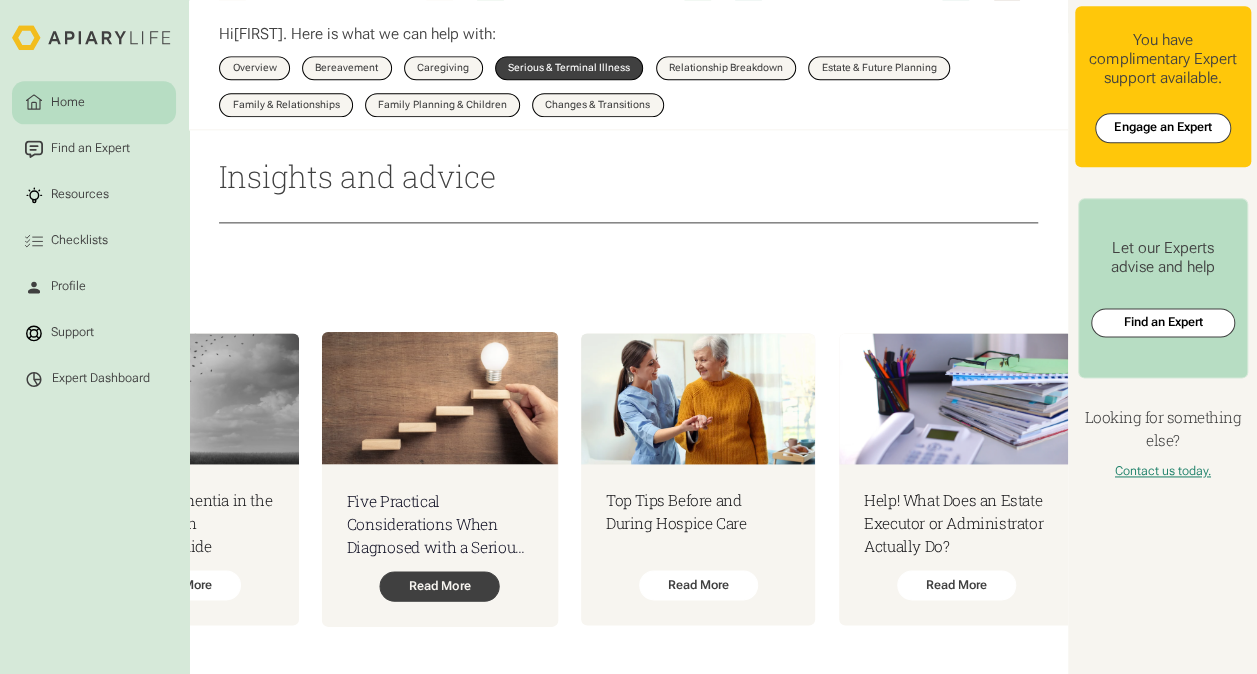 click on "Read More" at bounding box center (440, 586) 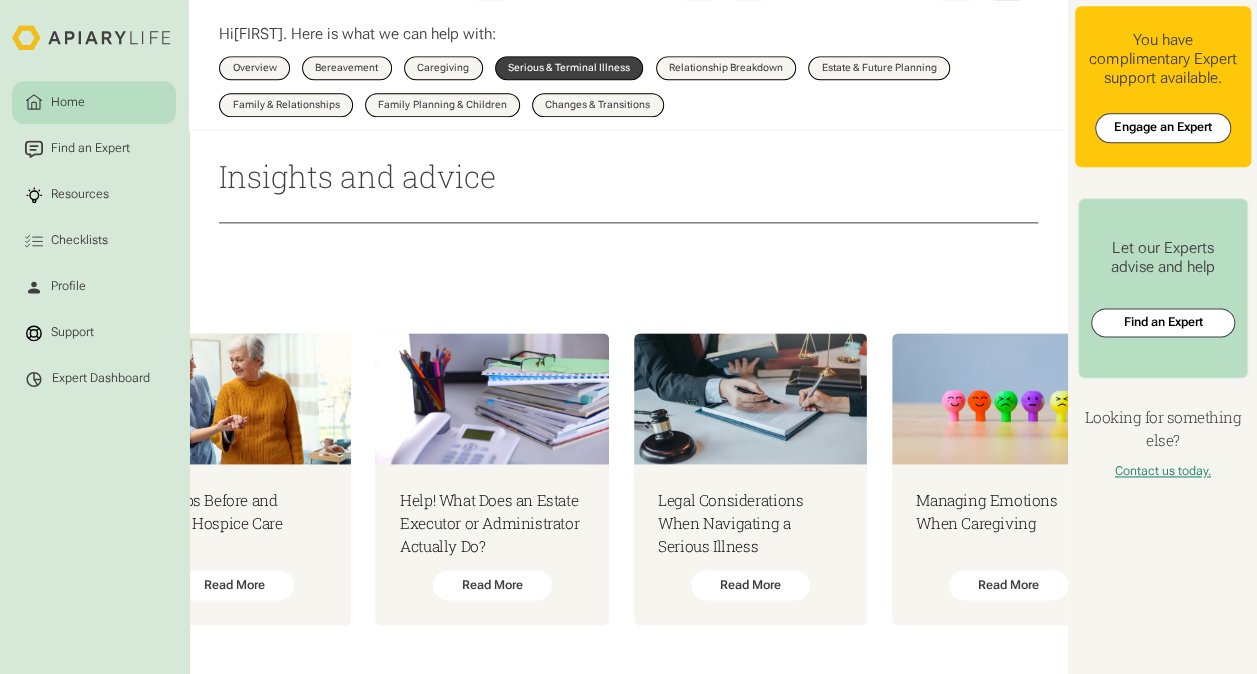 scroll, scrollTop: 0, scrollLeft: 5971, axis: horizontal 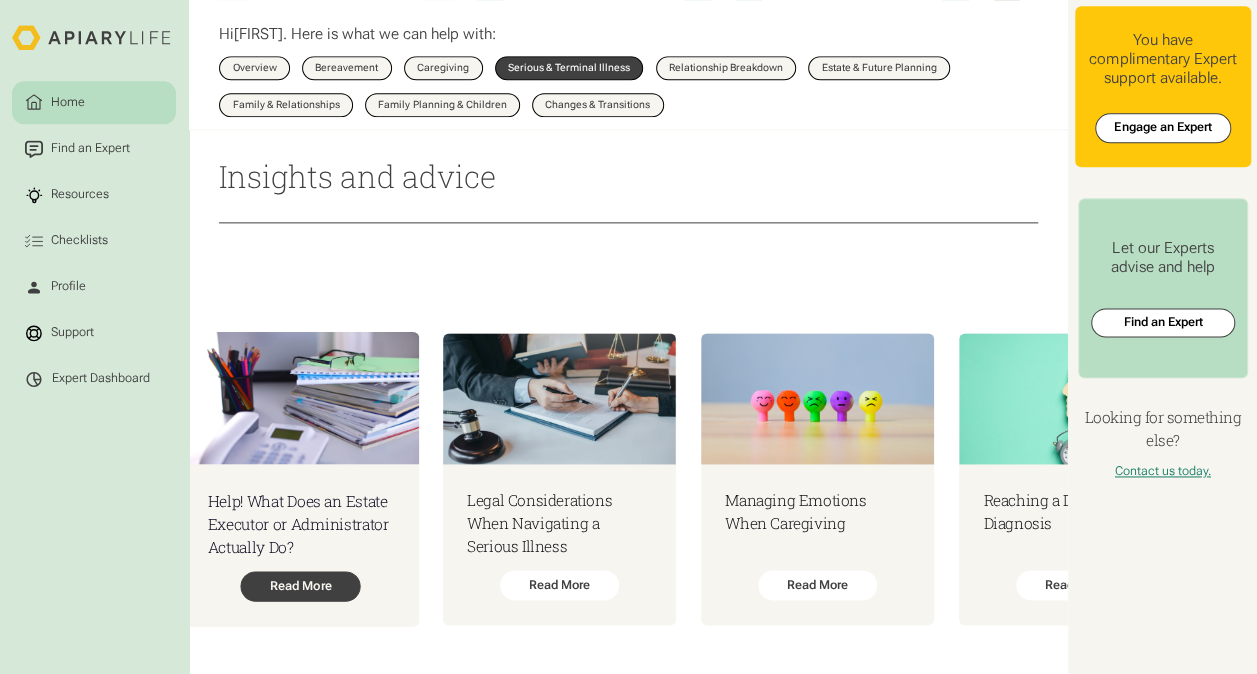 click on "Read More" at bounding box center [301, 586] 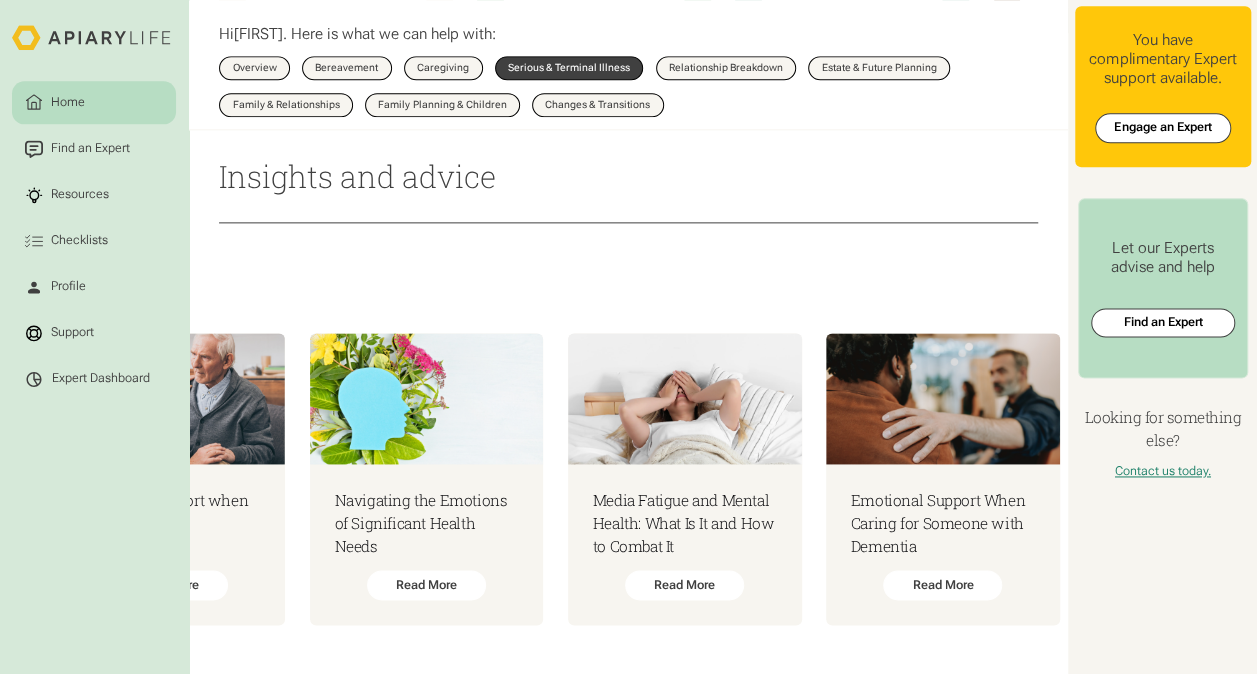 scroll, scrollTop: 0, scrollLeft: 6890, axis: horizontal 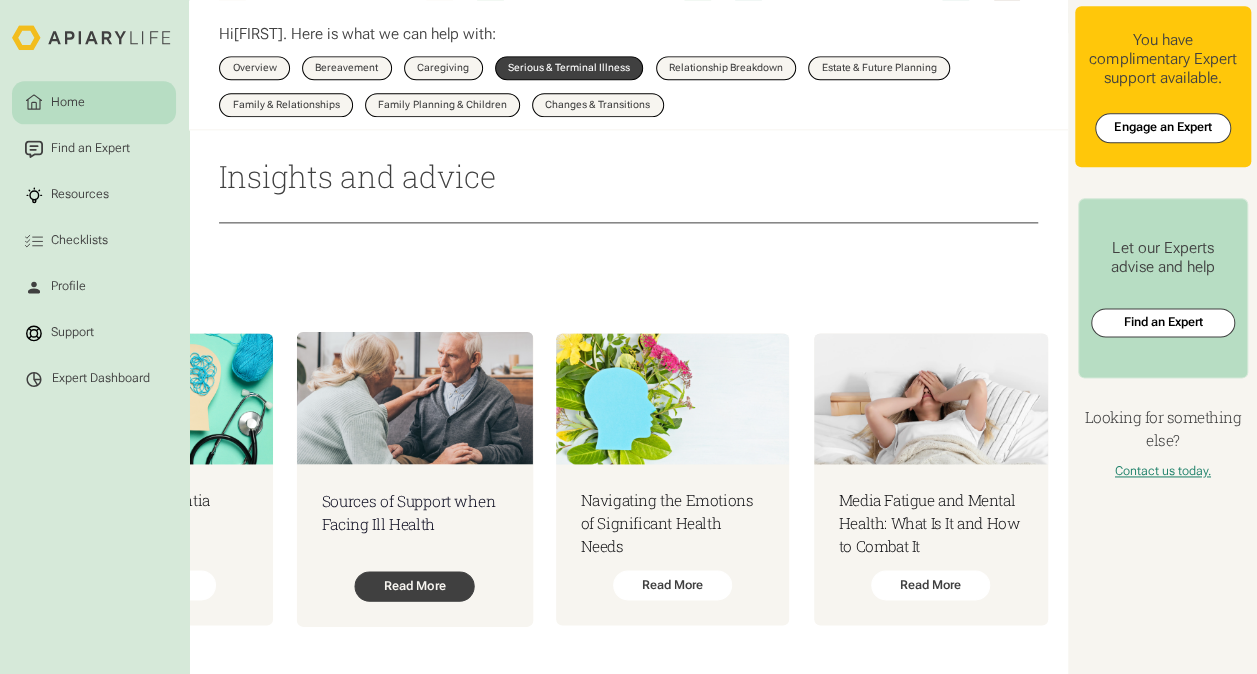 click on "Read More" at bounding box center (414, 586) 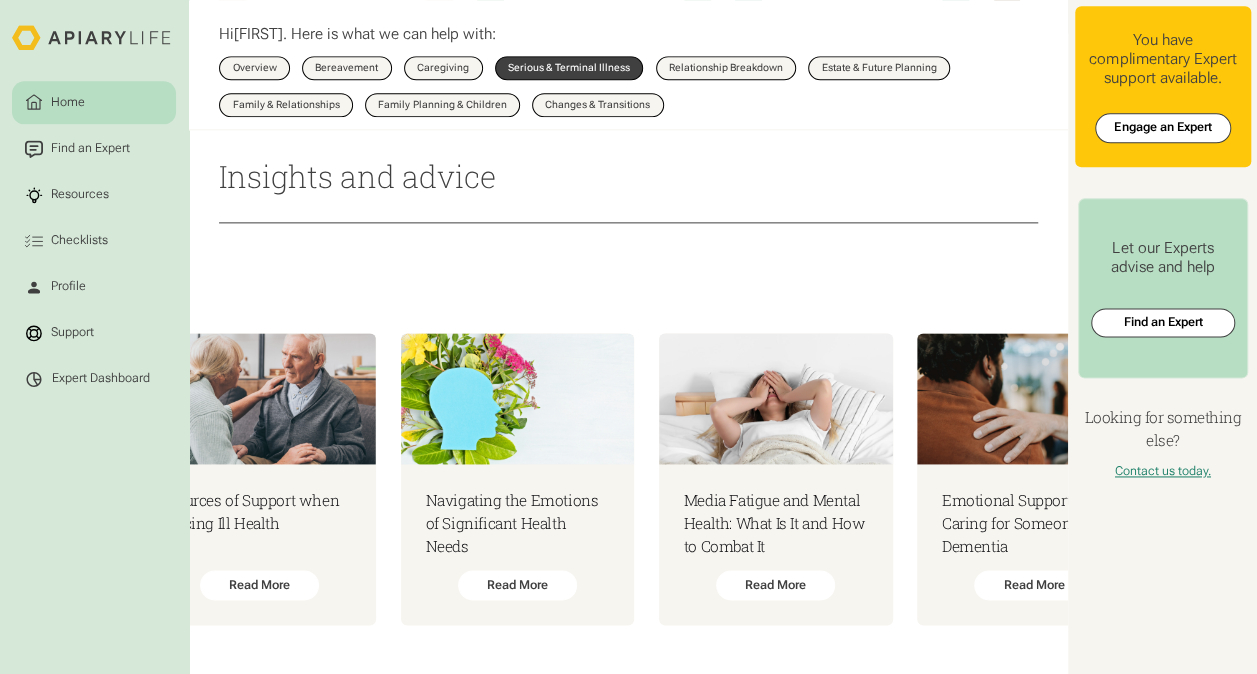 scroll, scrollTop: 0, scrollLeft: 7090, axis: horizontal 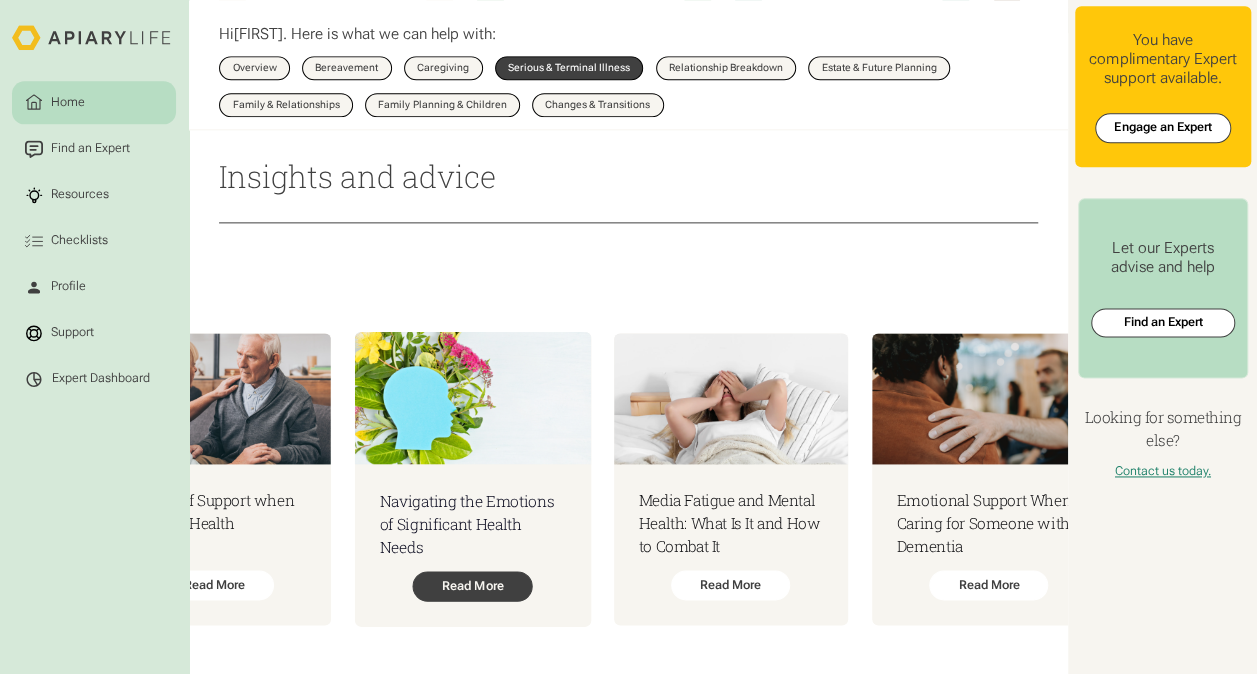 click on "Read More" at bounding box center [473, 586] 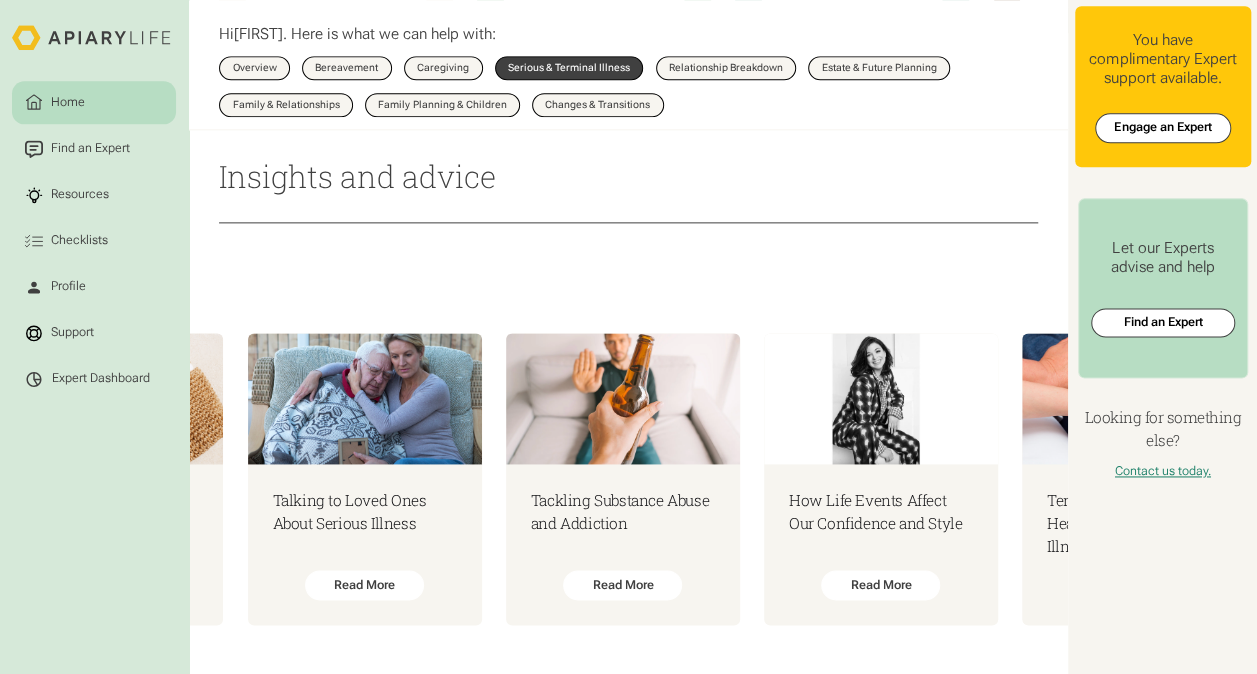 scroll, scrollTop: 0, scrollLeft: 10322, axis: horizontal 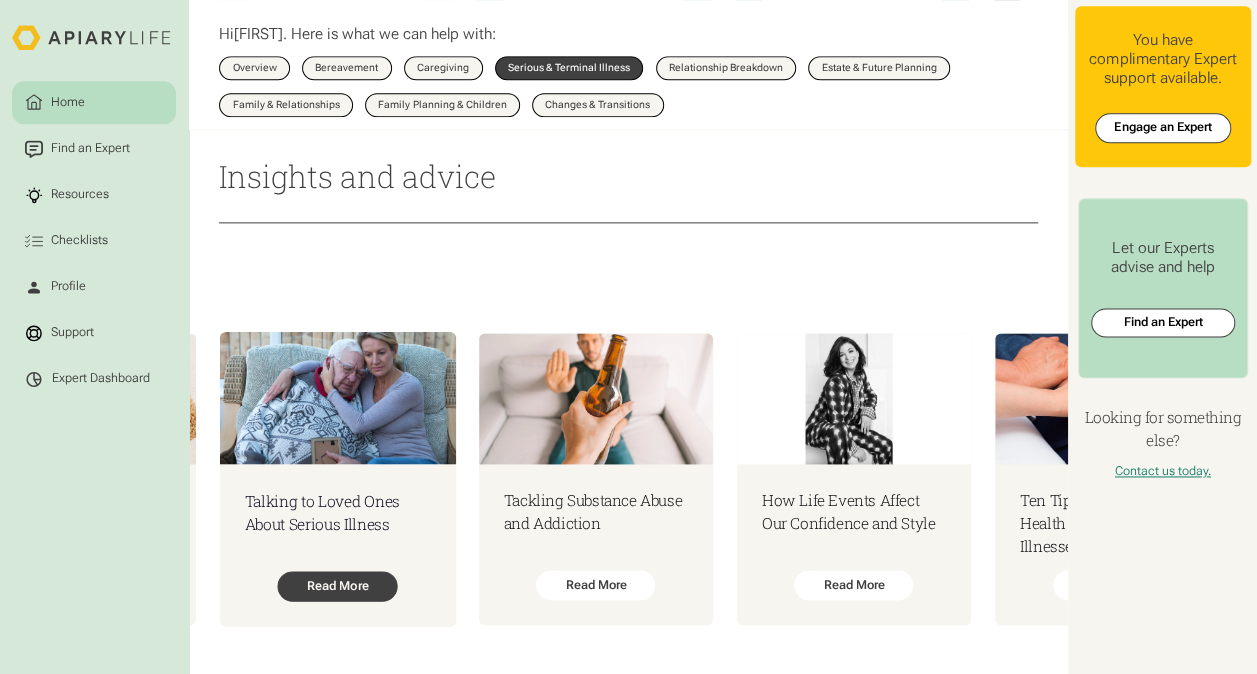 click on "Read More" at bounding box center [338, 586] 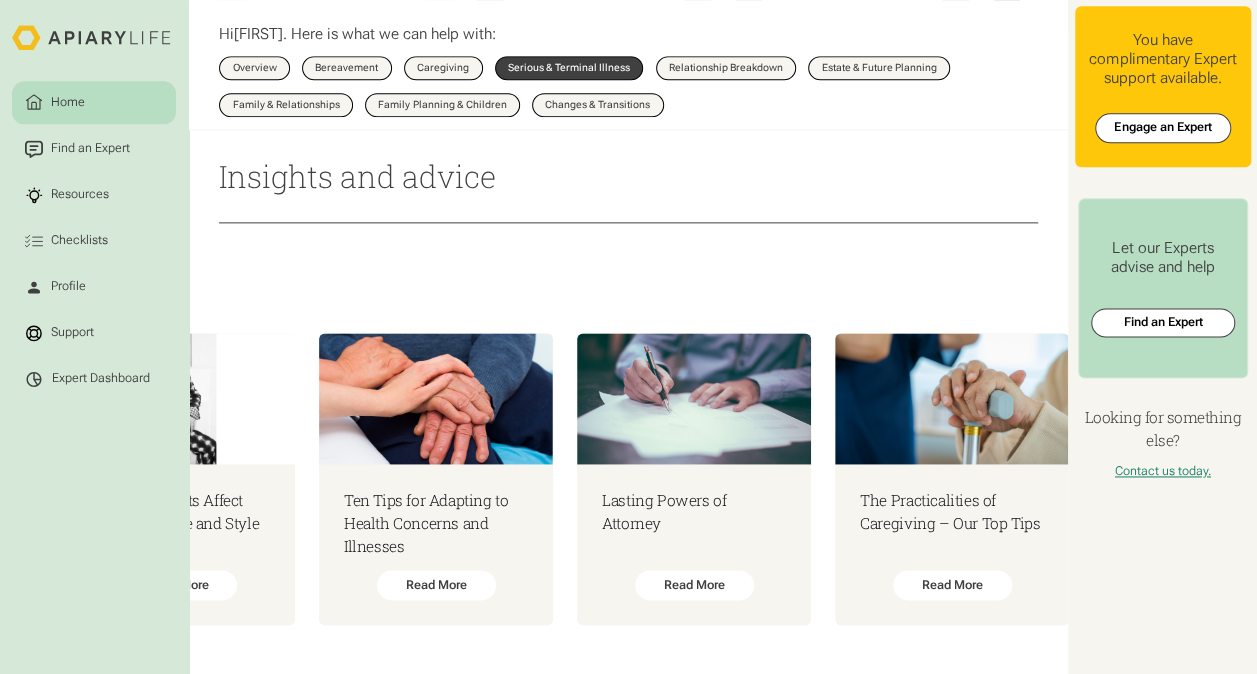 scroll, scrollTop: 0, scrollLeft: 11123, axis: horizontal 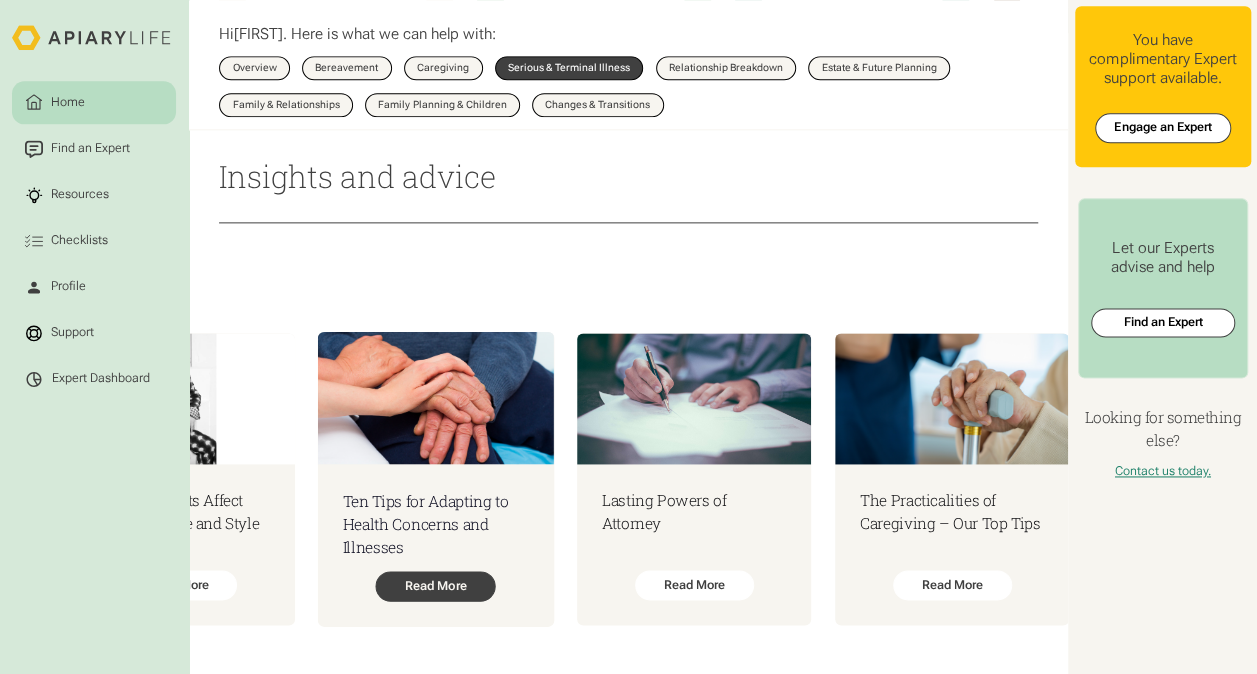 click on "Read More" at bounding box center (436, 586) 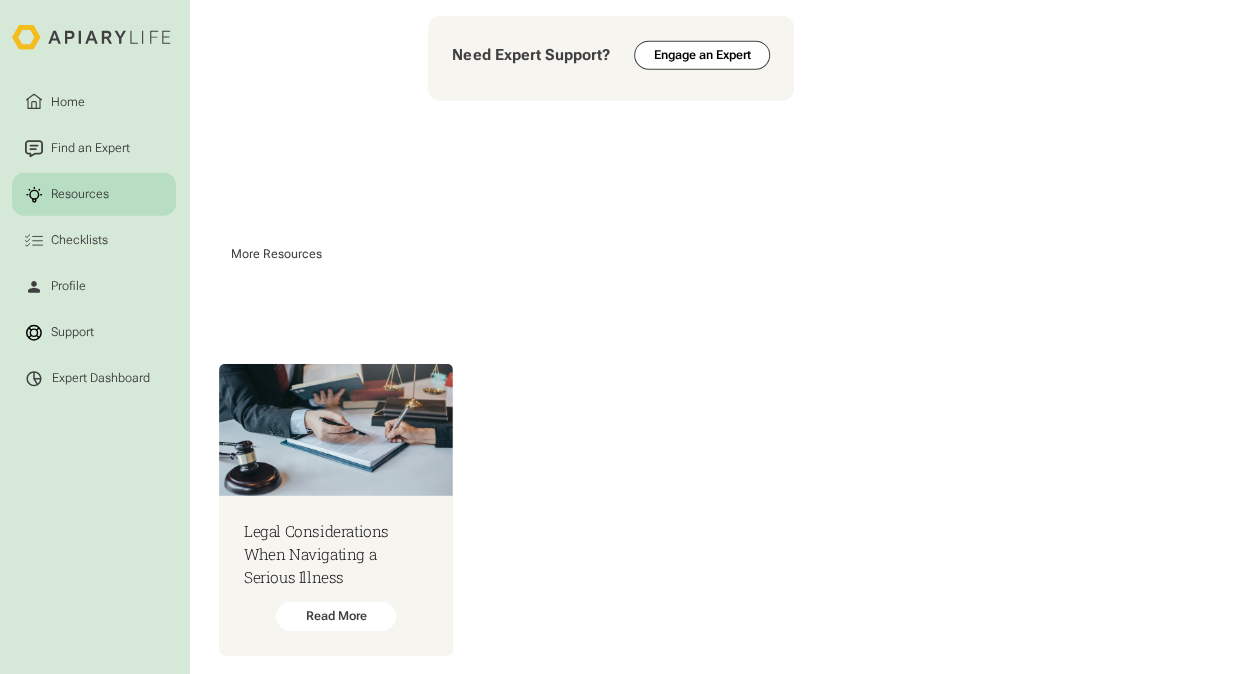 scroll, scrollTop: 2530, scrollLeft: 0, axis: vertical 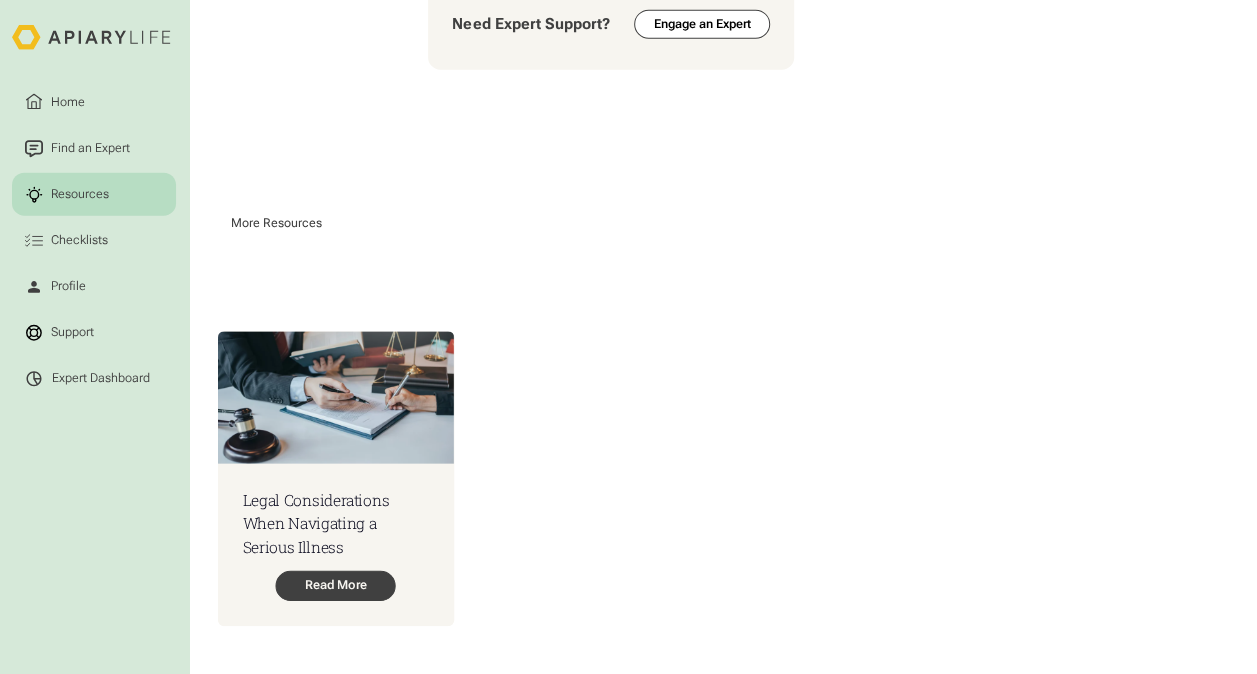 click on "Read More" at bounding box center [336, 587] 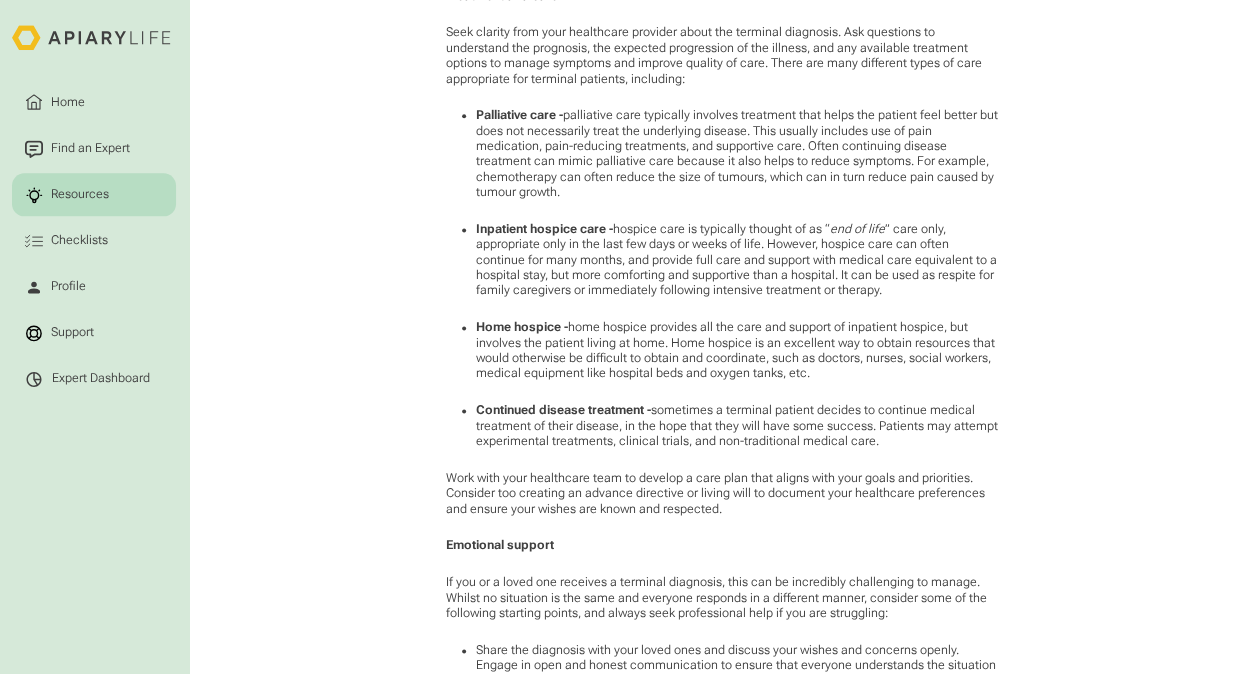 scroll, scrollTop: 1130, scrollLeft: 0, axis: vertical 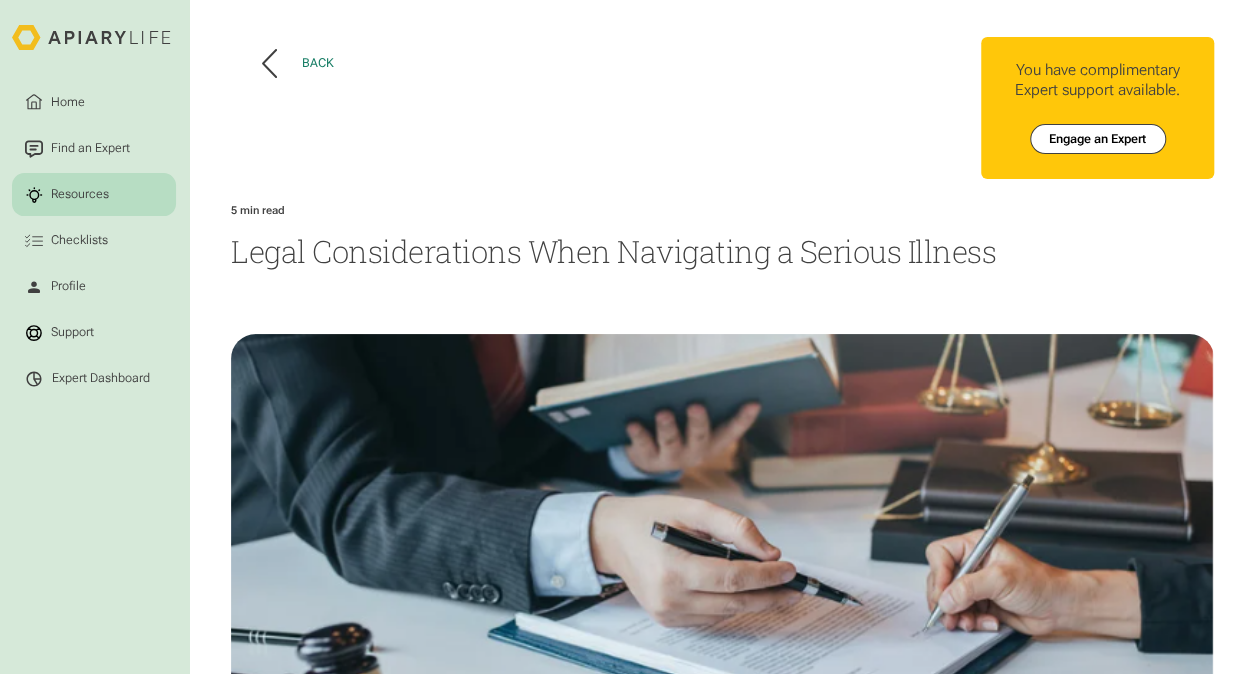 click on "Back" at bounding box center (298, 63) 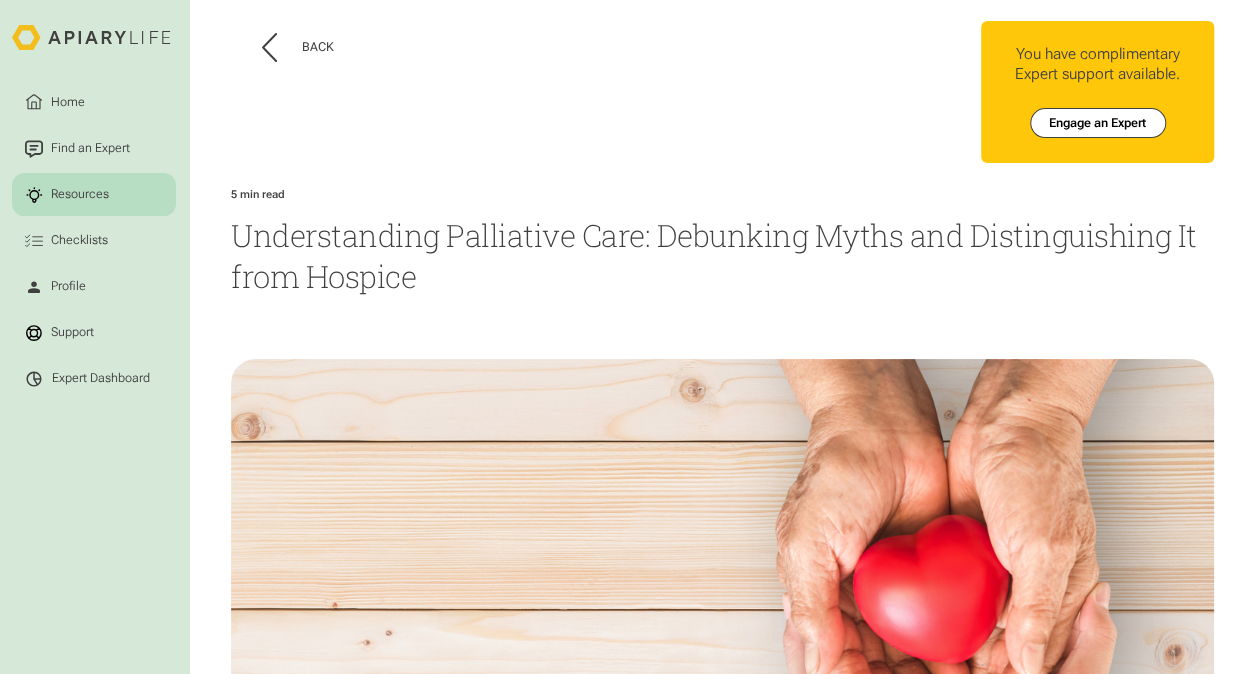 scroll, scrollTop: 0, scrollLeft: 0, axis: both 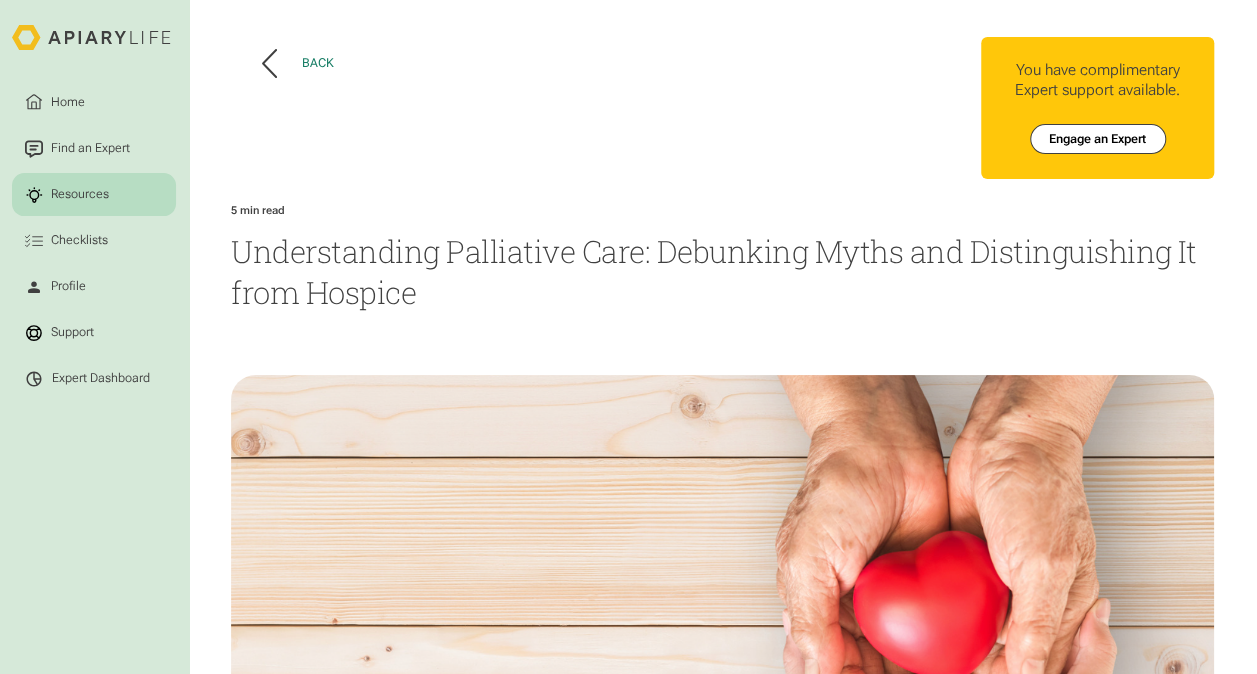 click on "Back" at bounding box center [298, 63] 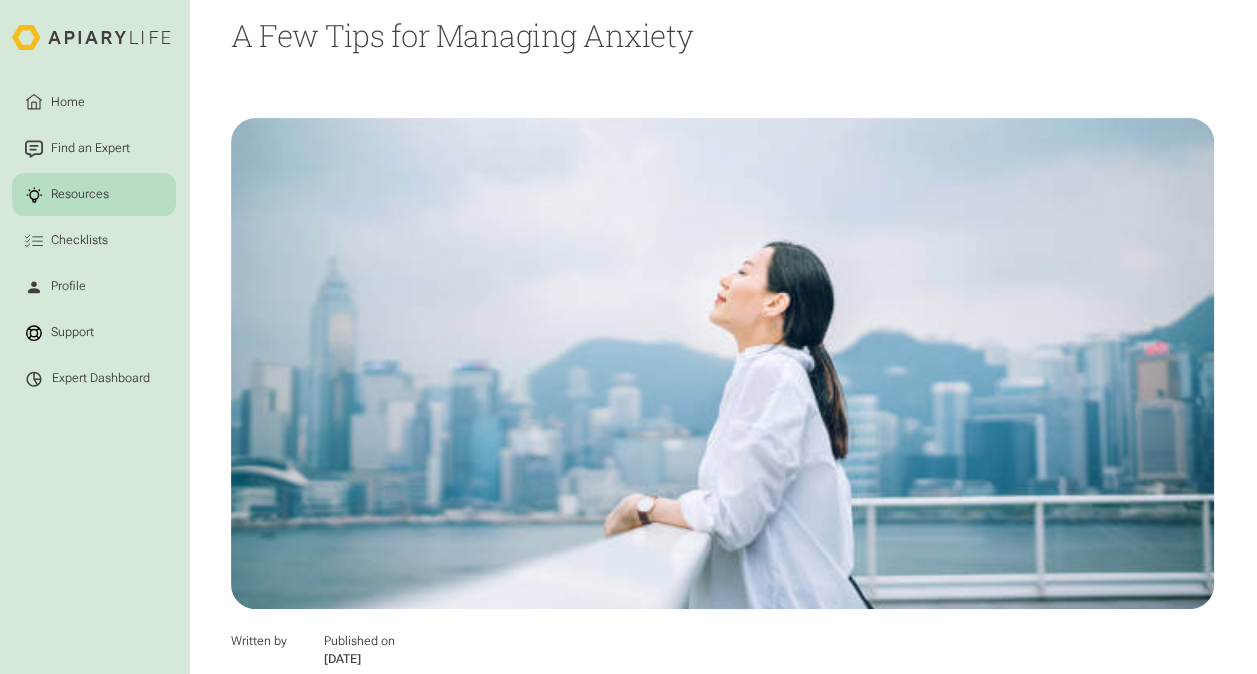 scroll, scrollTop: 0, scrollLeft: 0, axis: both 